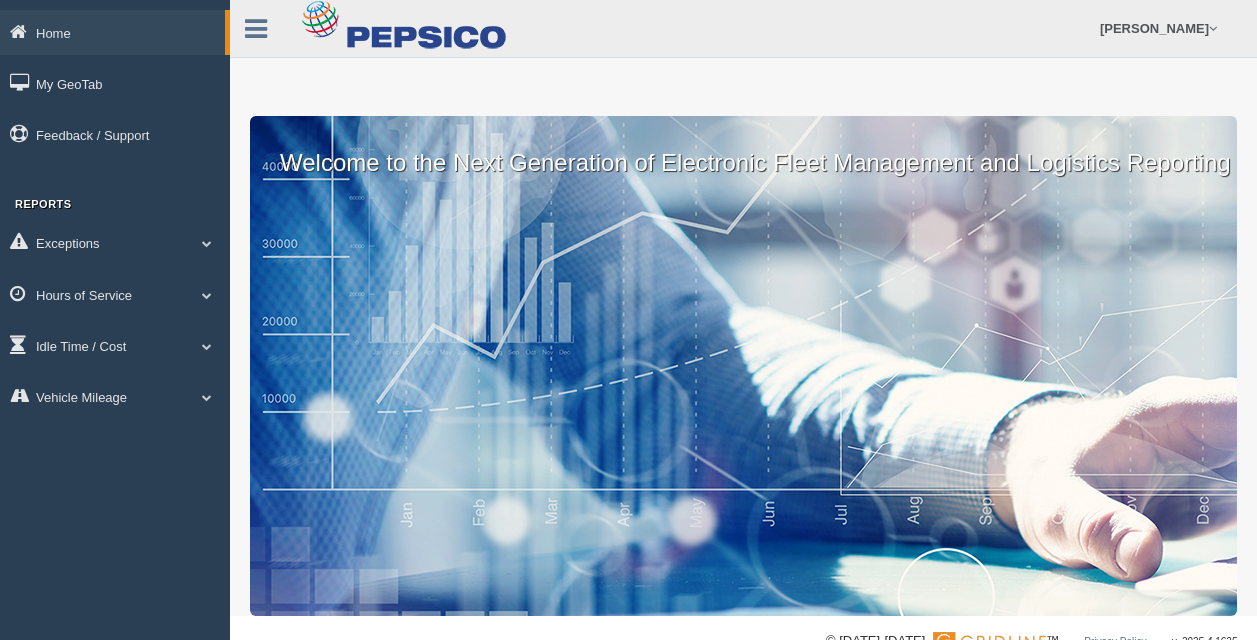scroll, scrollTop: 0, scrollLeft: 0, axis: both 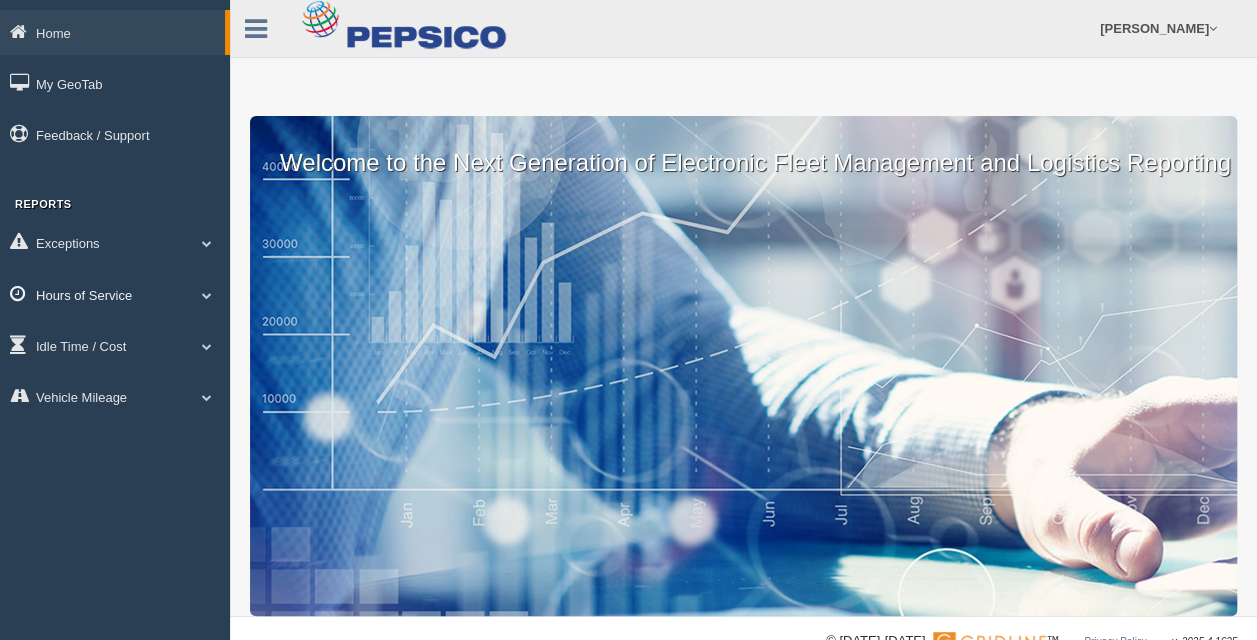 click on "Hours of Service" at bounding box center (115, 294) 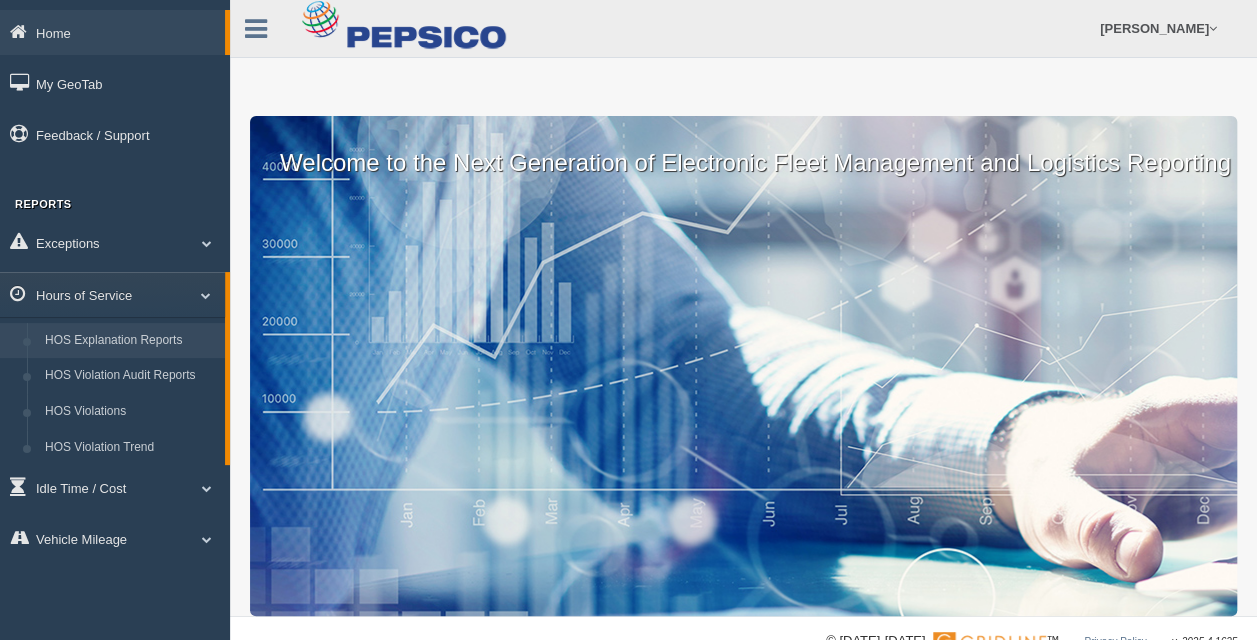 click on "HOS Explanation Reports" at bounding box center [130, 341] 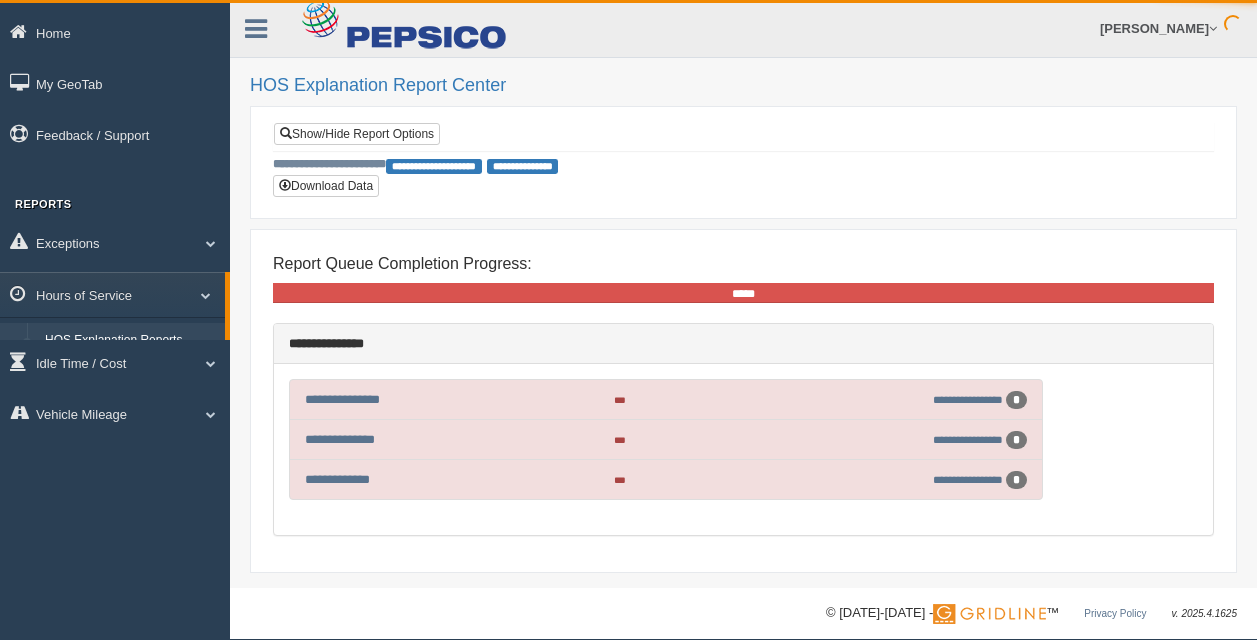 scroll, scrollTop: 0, scrollLeft: 0, axis: both 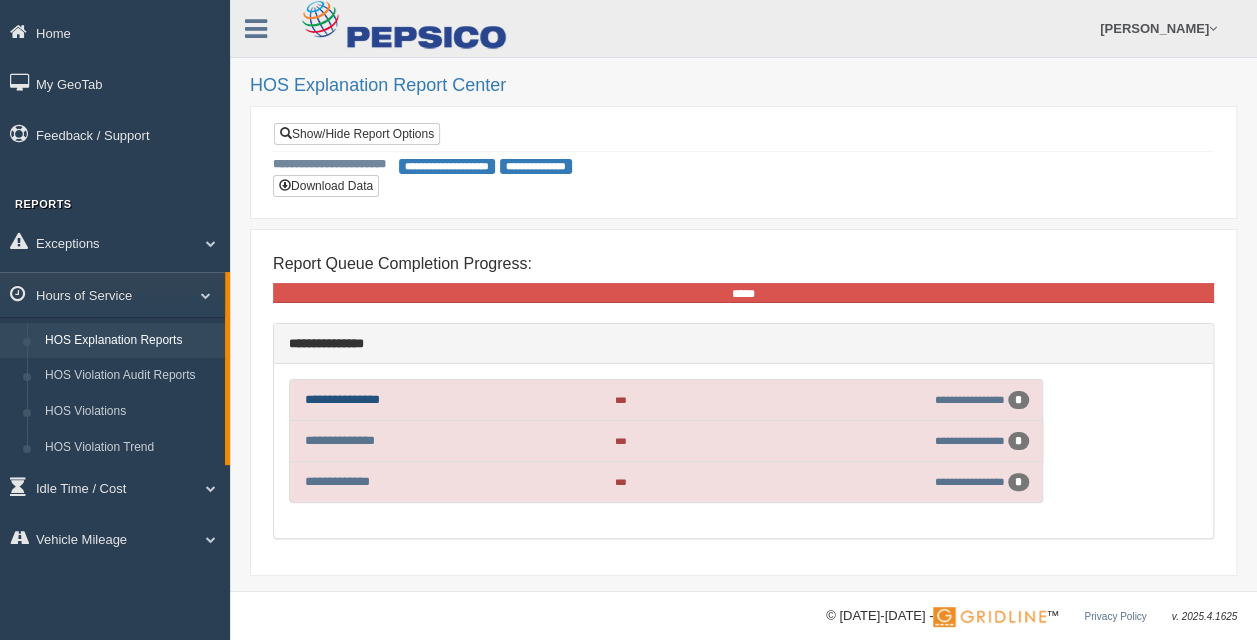 click on "**********" at bounding box center [342, 399] 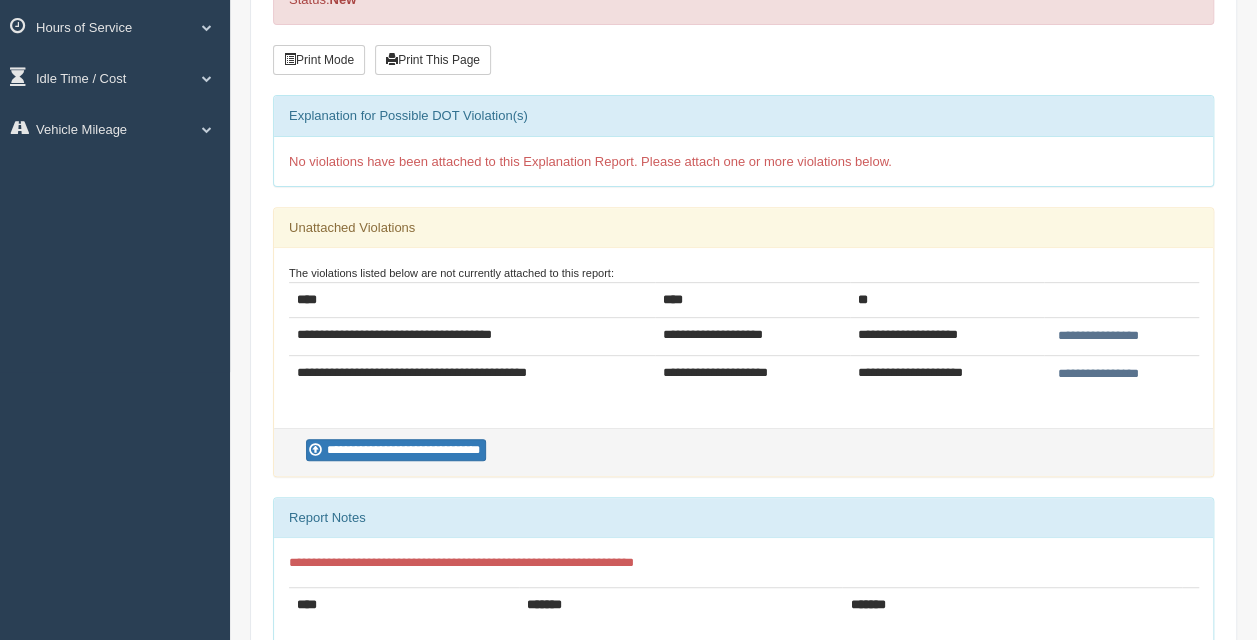 scroll, scrollTop: 300, scrollLeft: 0, axis: vertical 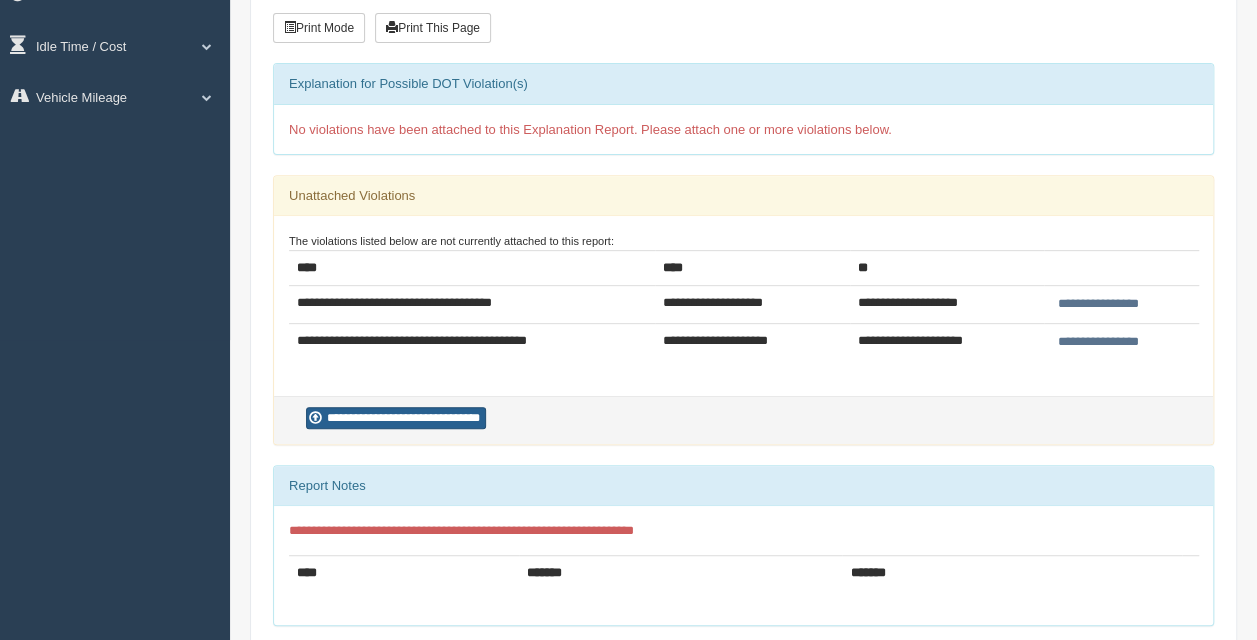 click on "**********" at bounding box center [396, 418] 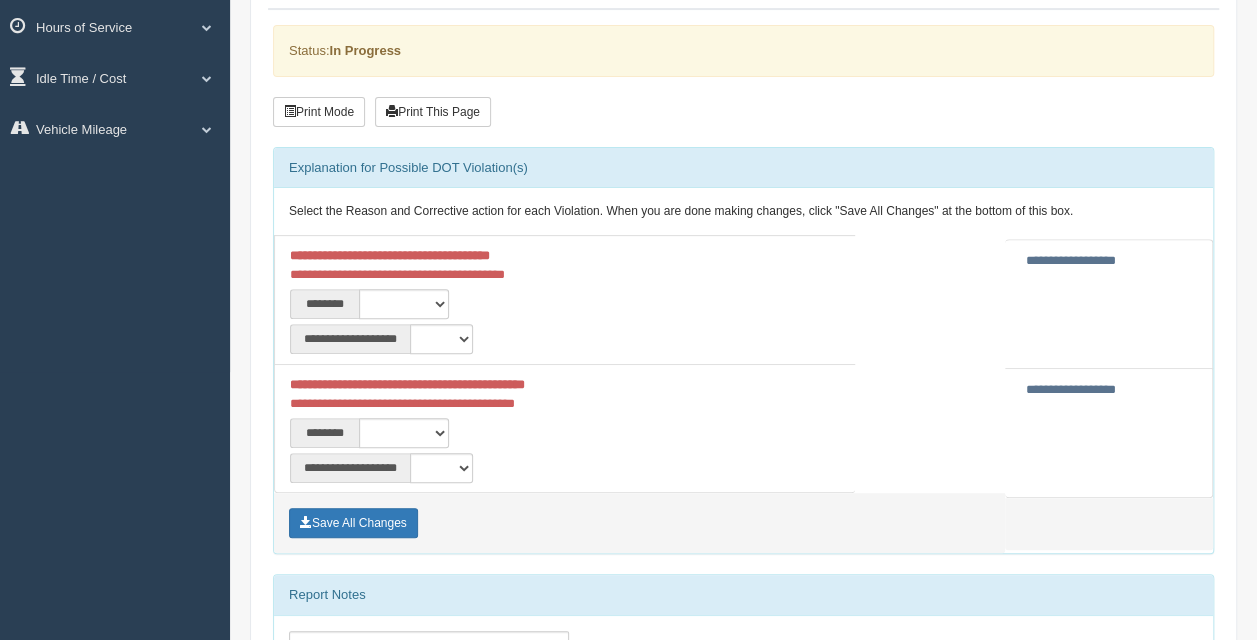 scroll, scrollTop: 300, scrollLeft: 0, axis: vertical 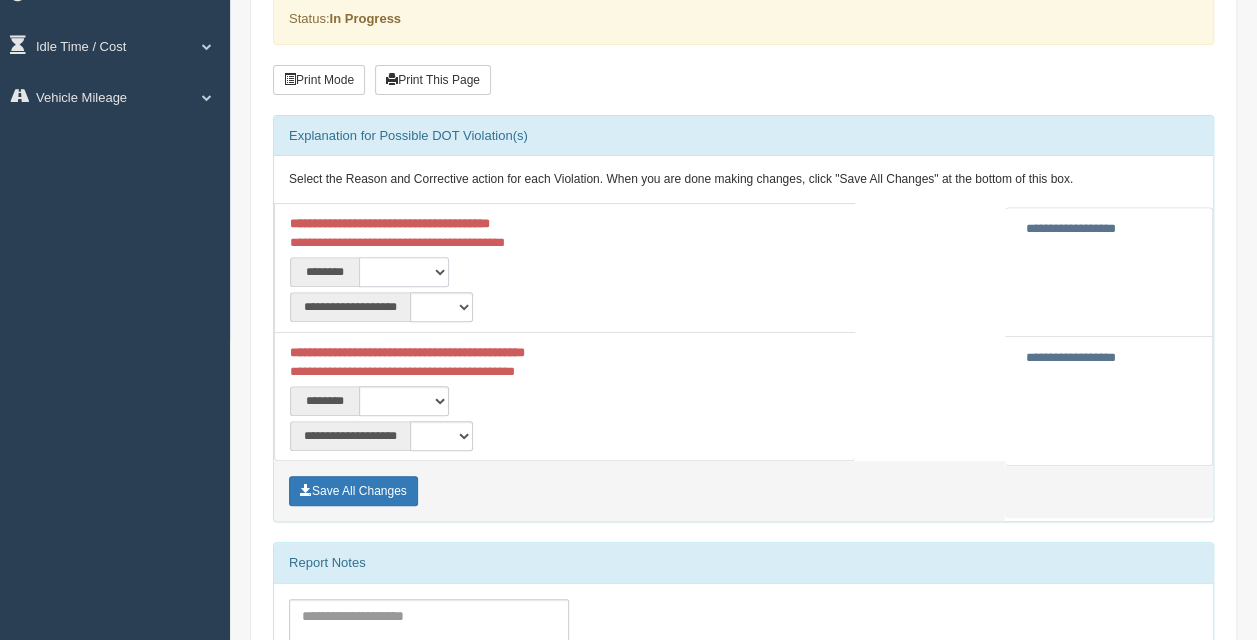 click on "**********" at bounding box center [404, 272] 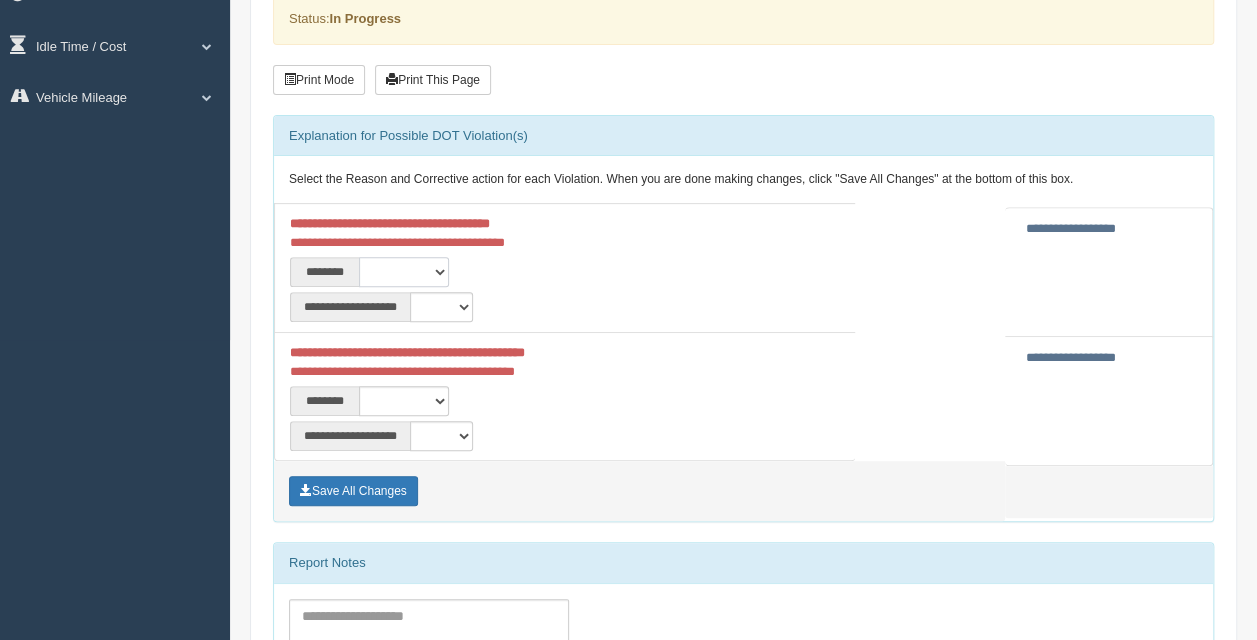 select on "***" 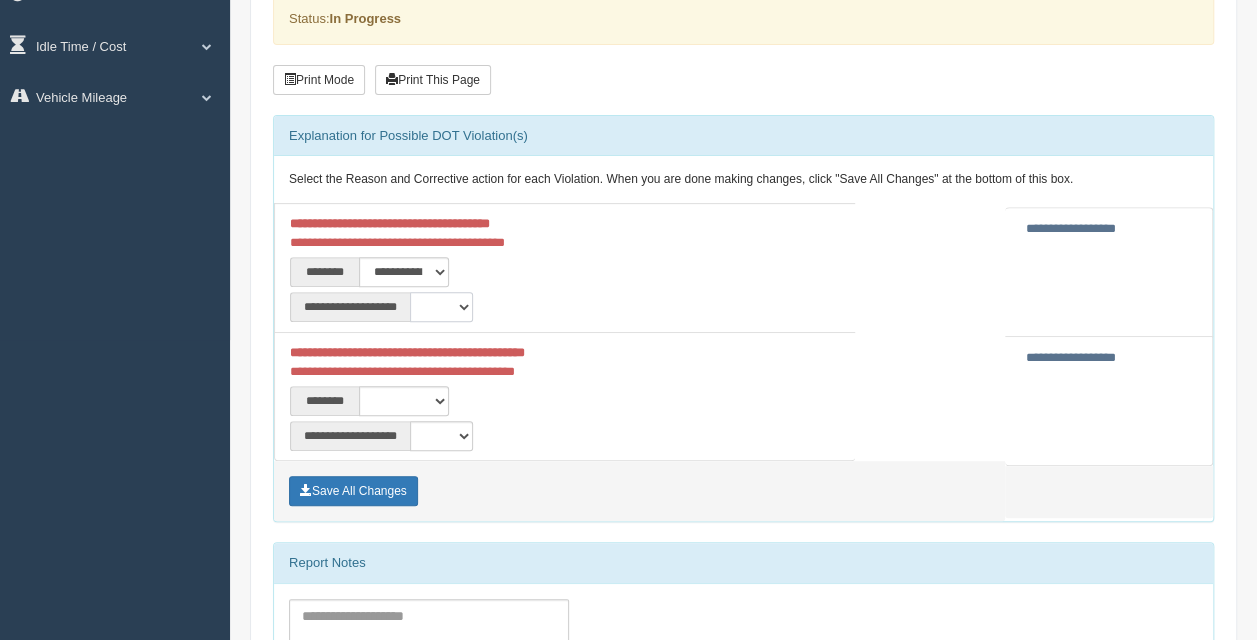 click on "**********" at bounding box center [441, 307] 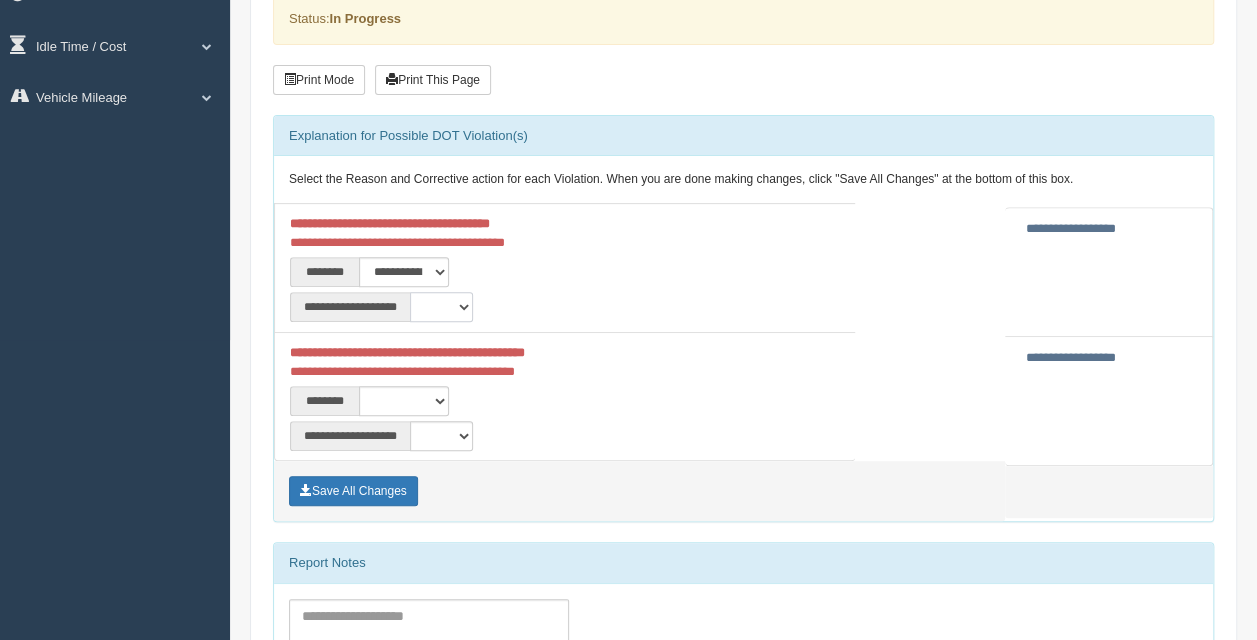 select on "*" 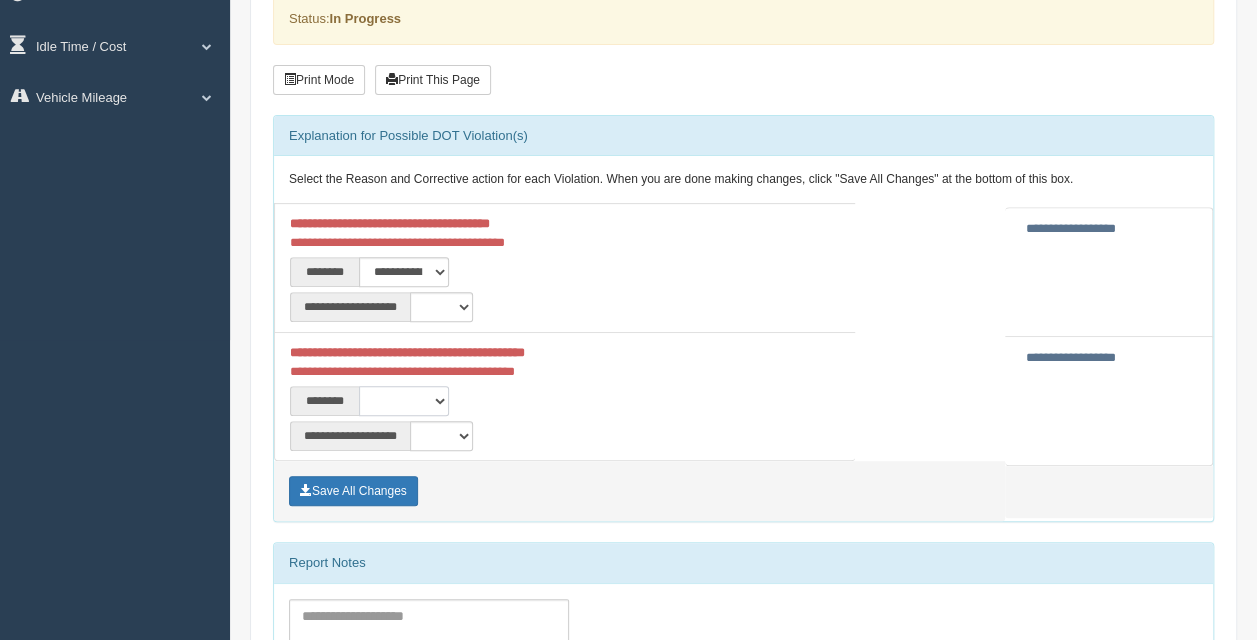 click on "**********" at bounding box center (404, 401) 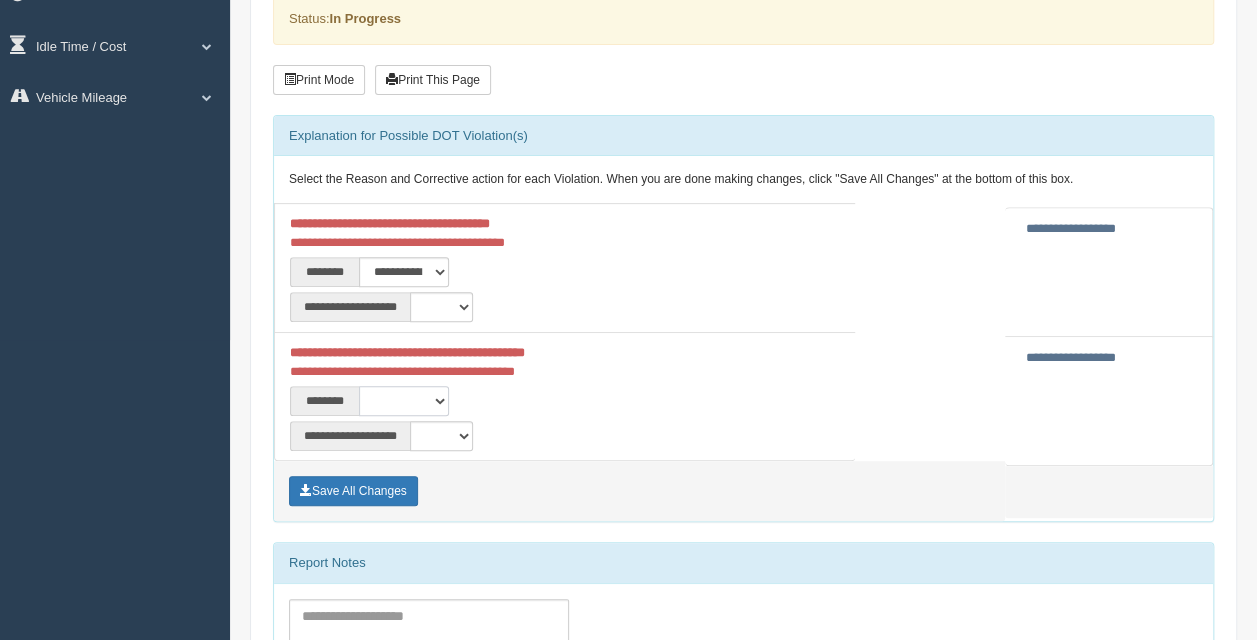 select on "***" 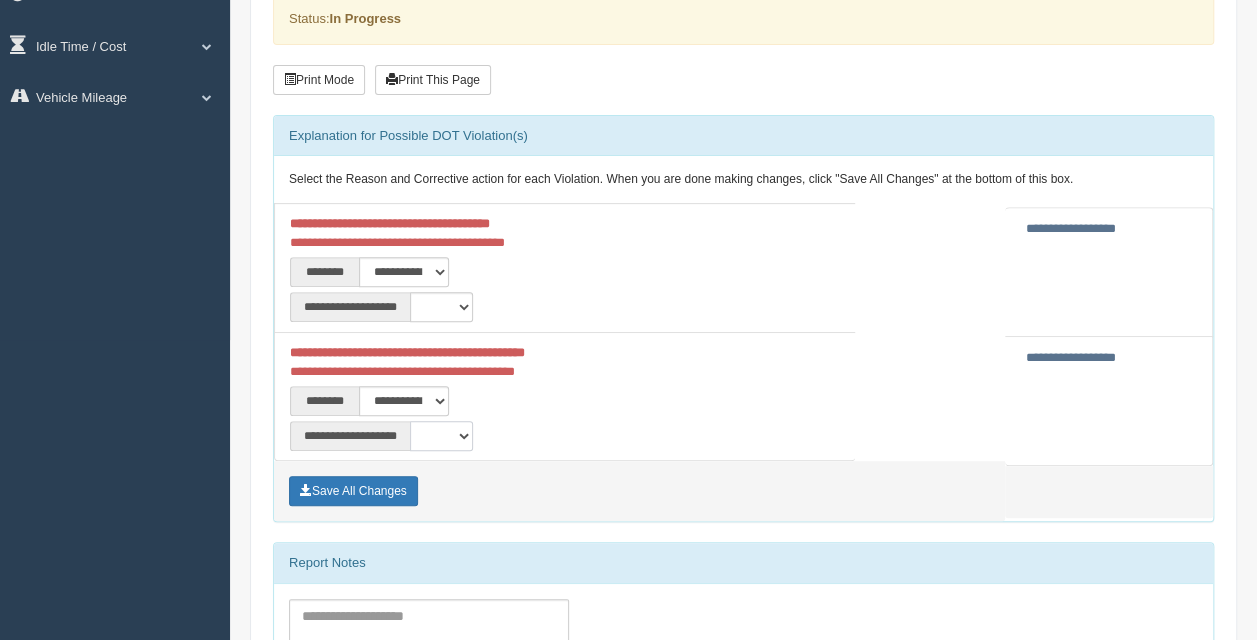 click on "**********" at bounding box center [441, 436] 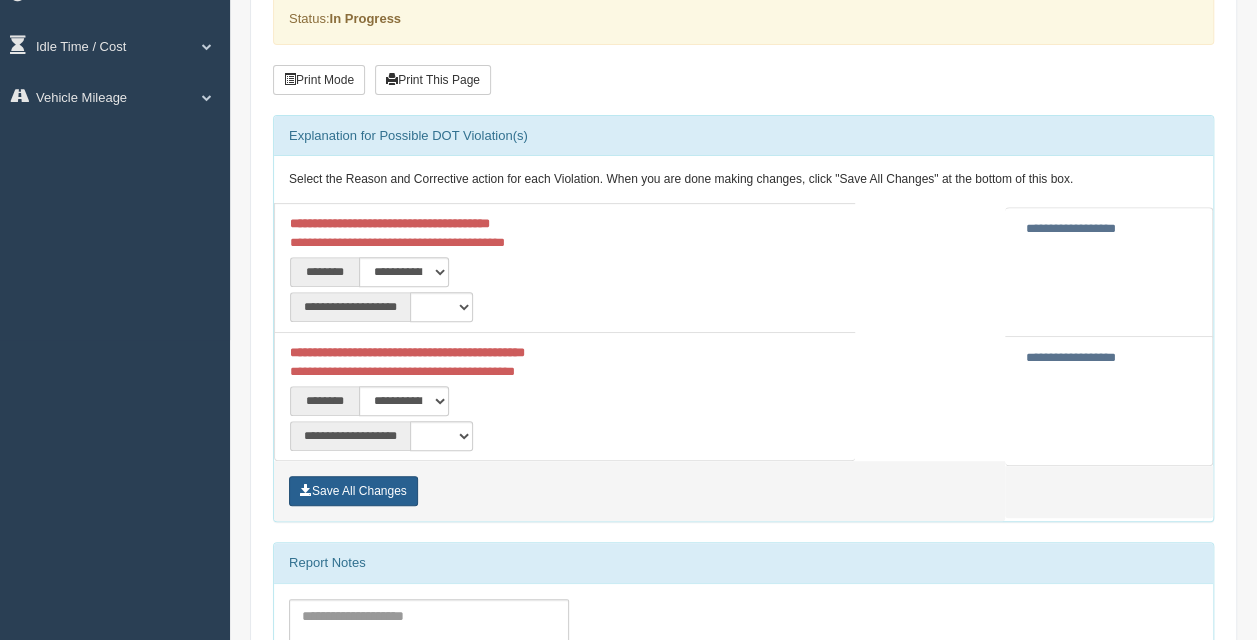 click on "Save All Changes" at bounding box center (353, 491) 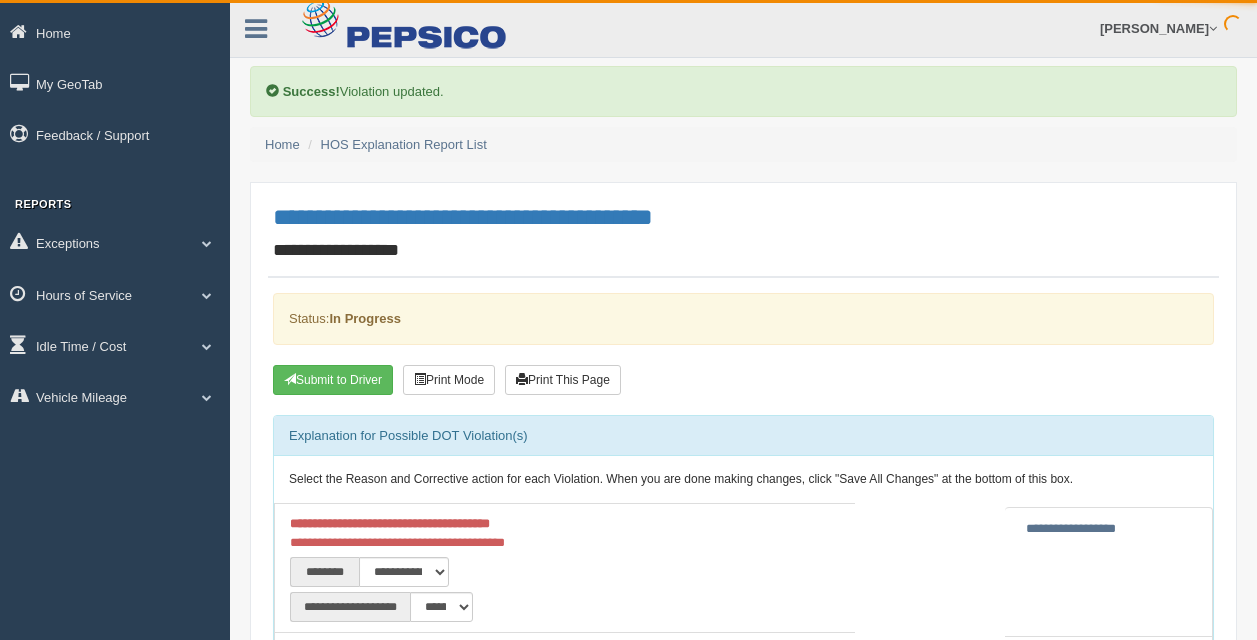 scroll, scrollTop: 0, scrollLeft: 0, axis: both 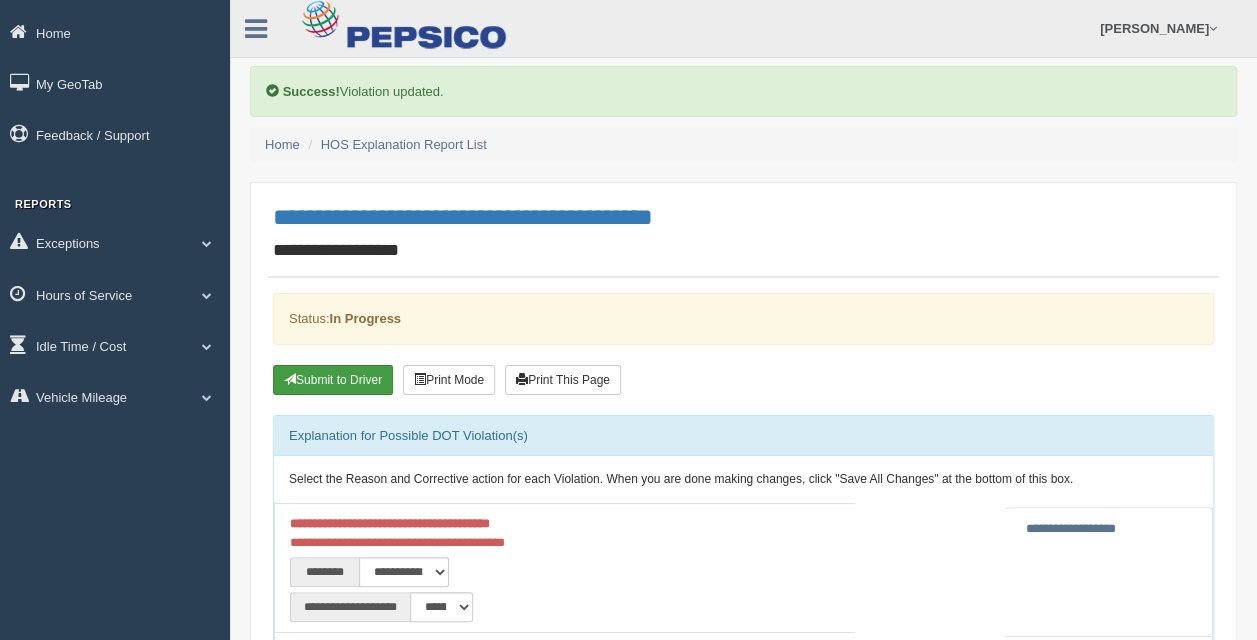 click on "Submit to Driver" at bounding box center [333, 380] 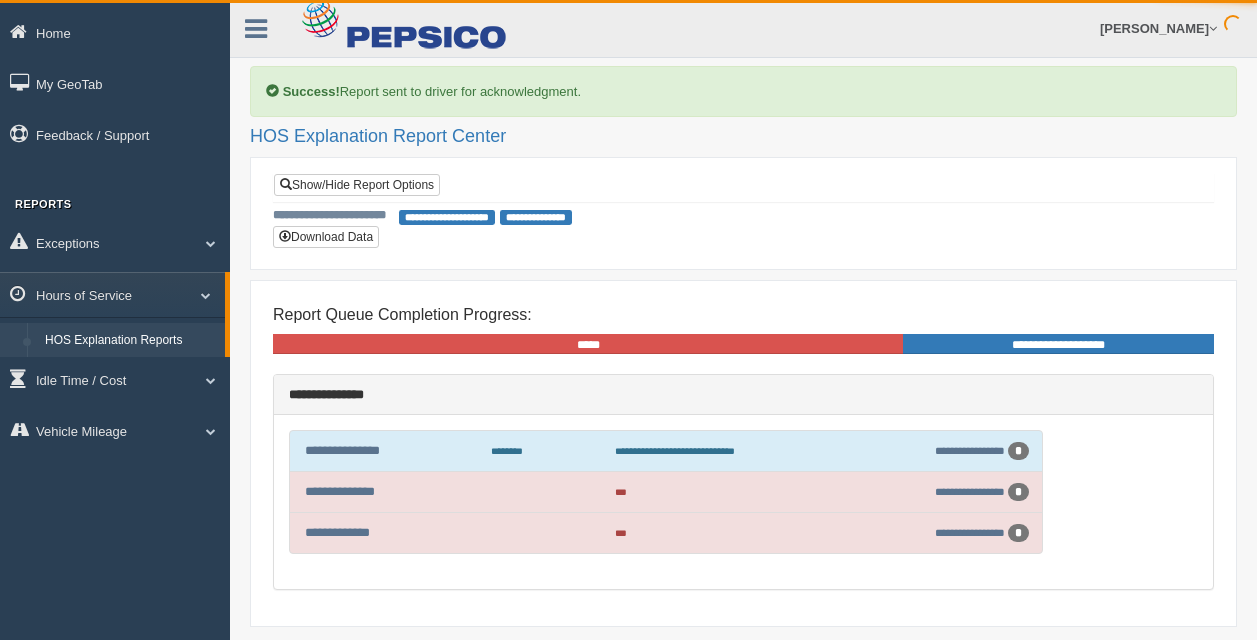 scroll, scrollTop: 0, scrollLeft: 0, axis: both 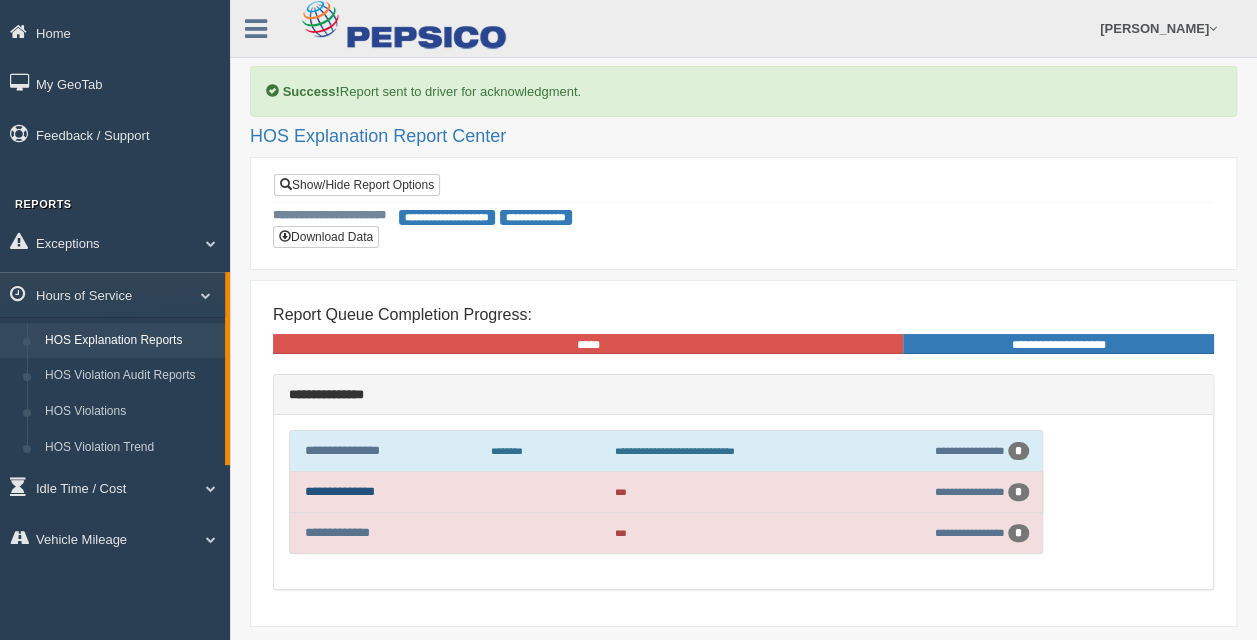 click on "**********" at bounding box center (340, 491) 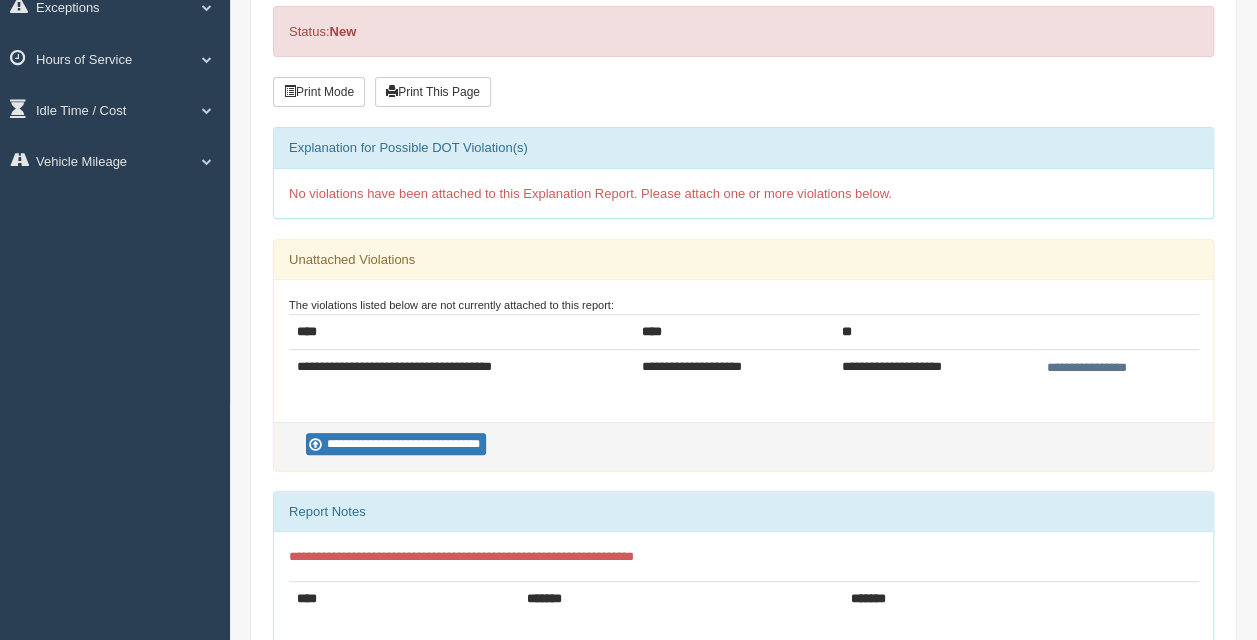 scroll, scrollTop: 324, scrollLeft: 0, axis: vertical 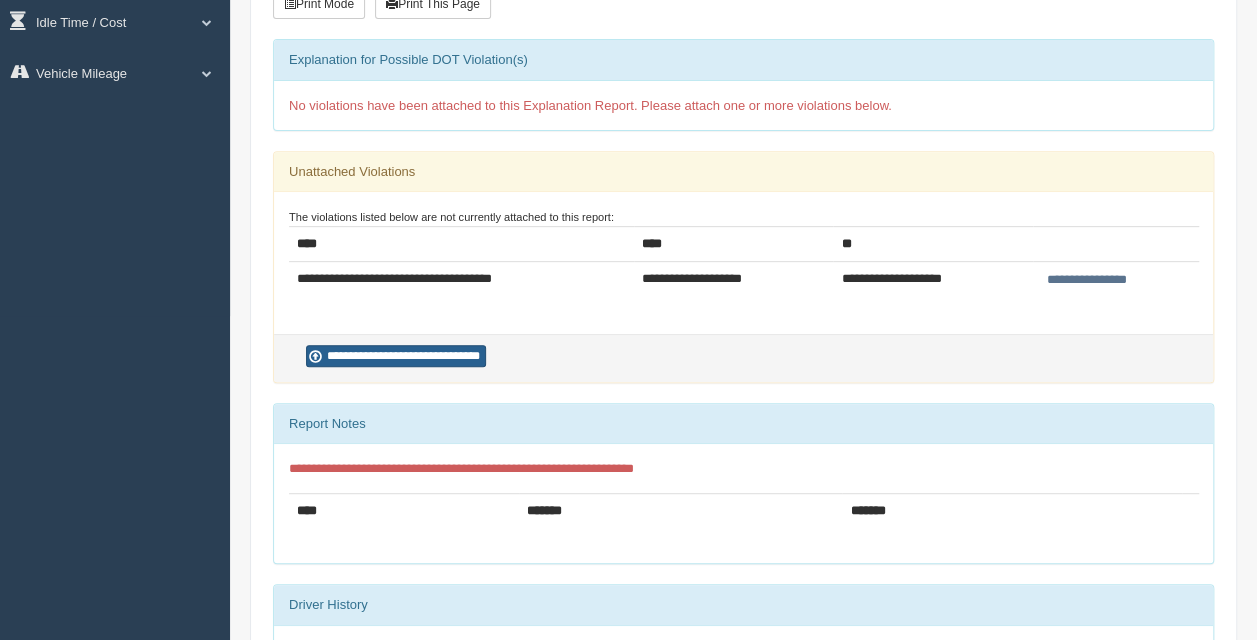 click on "**********" at bounding box center (396, 356) 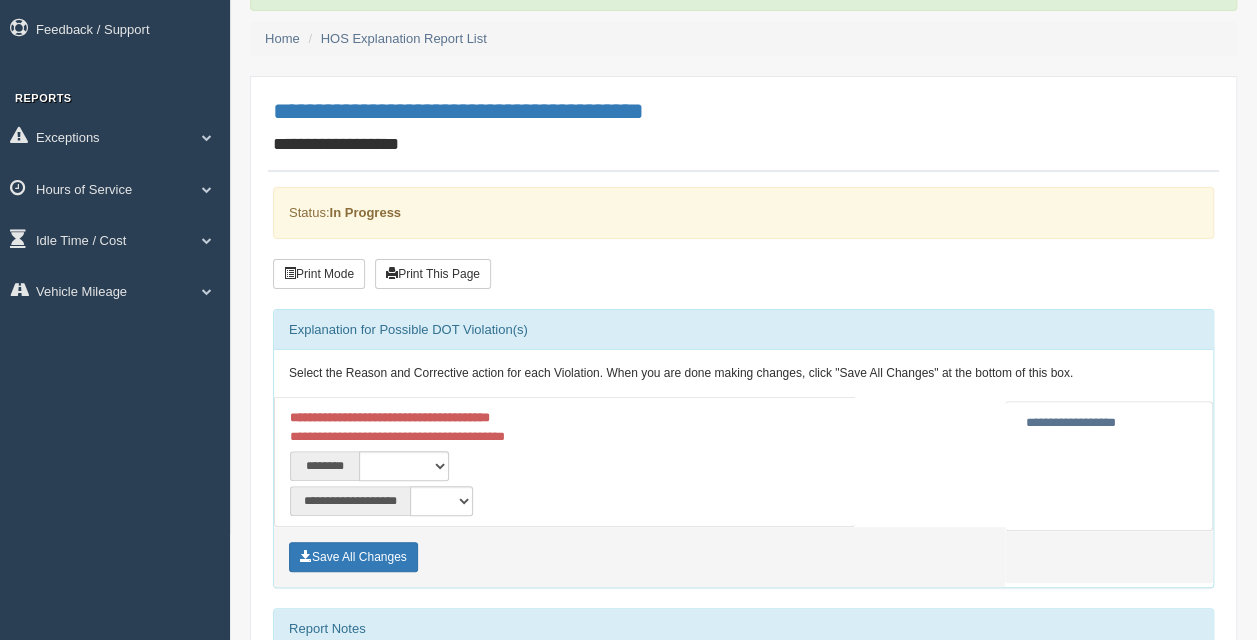 scroll, scrollTop: 200, scrollLeft: 0, axis: vertical 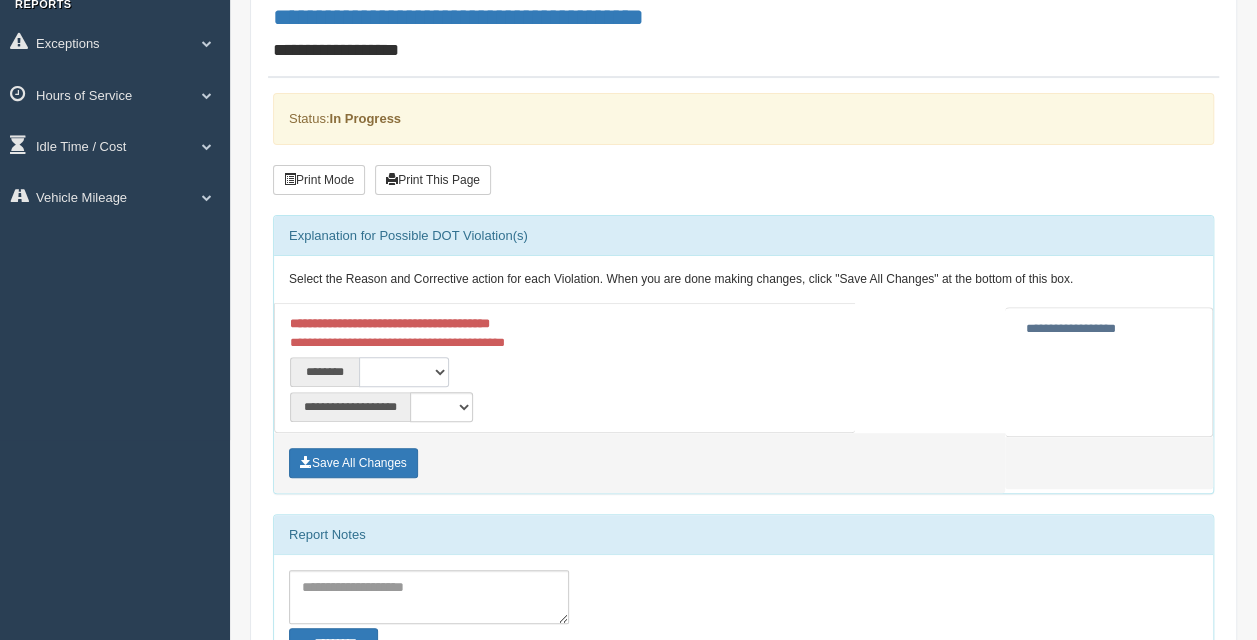 click on "**********" at bounding box center [404, 372] 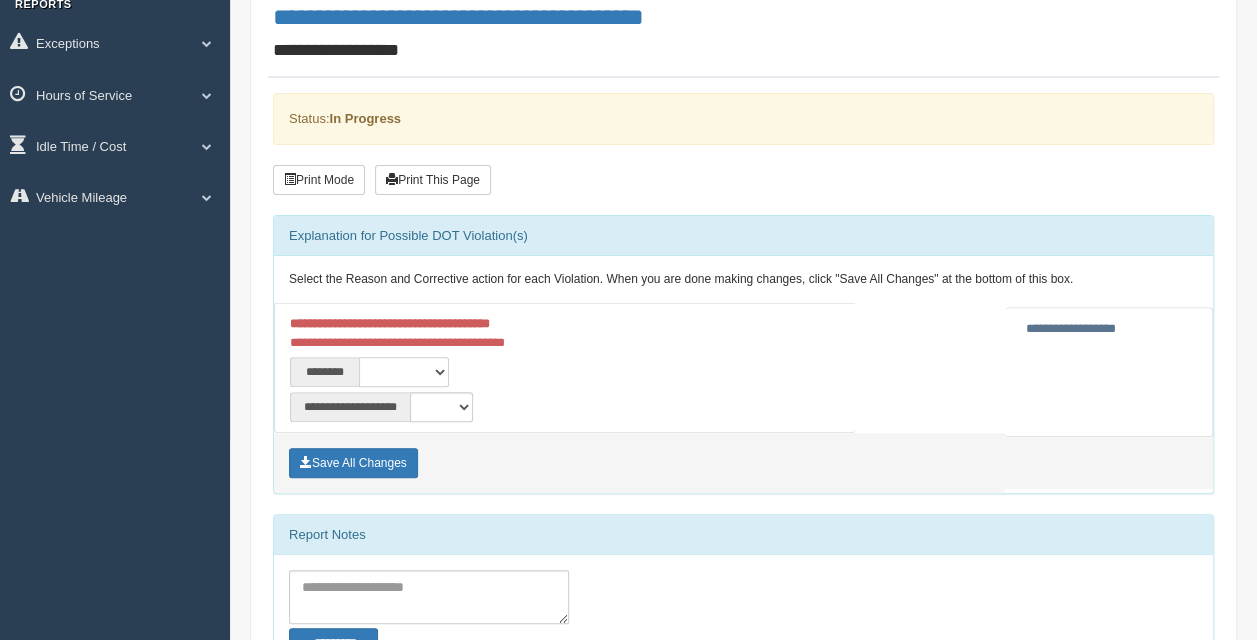 select on "***" 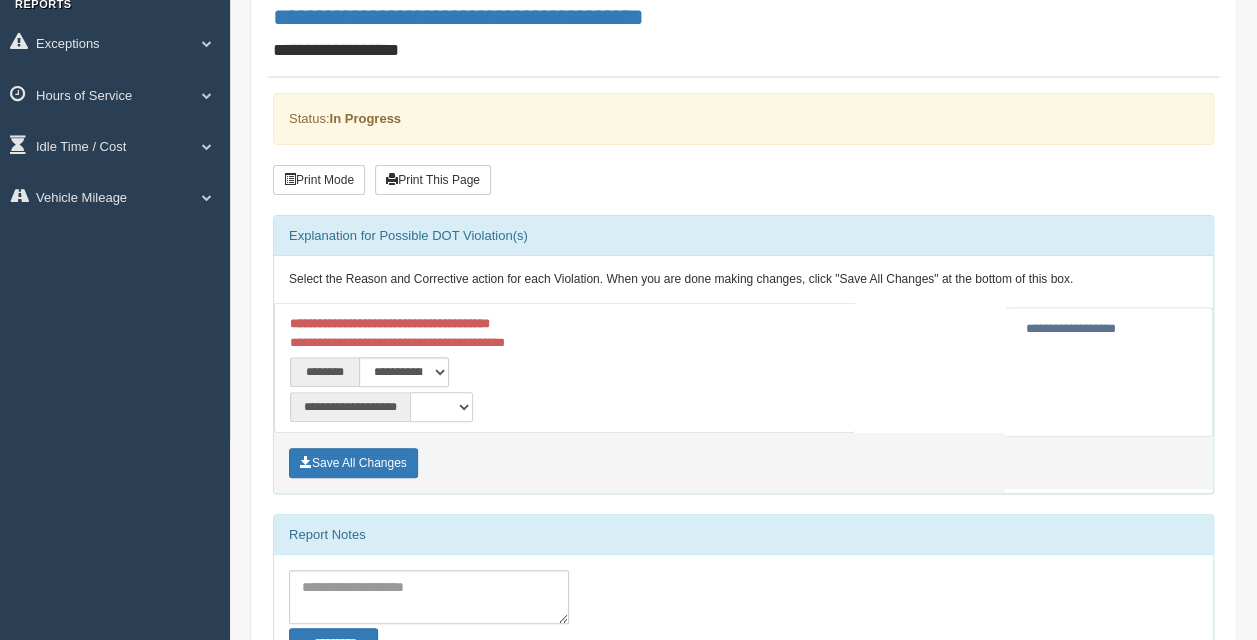 click on "**********" at bounding box center (441, 407) 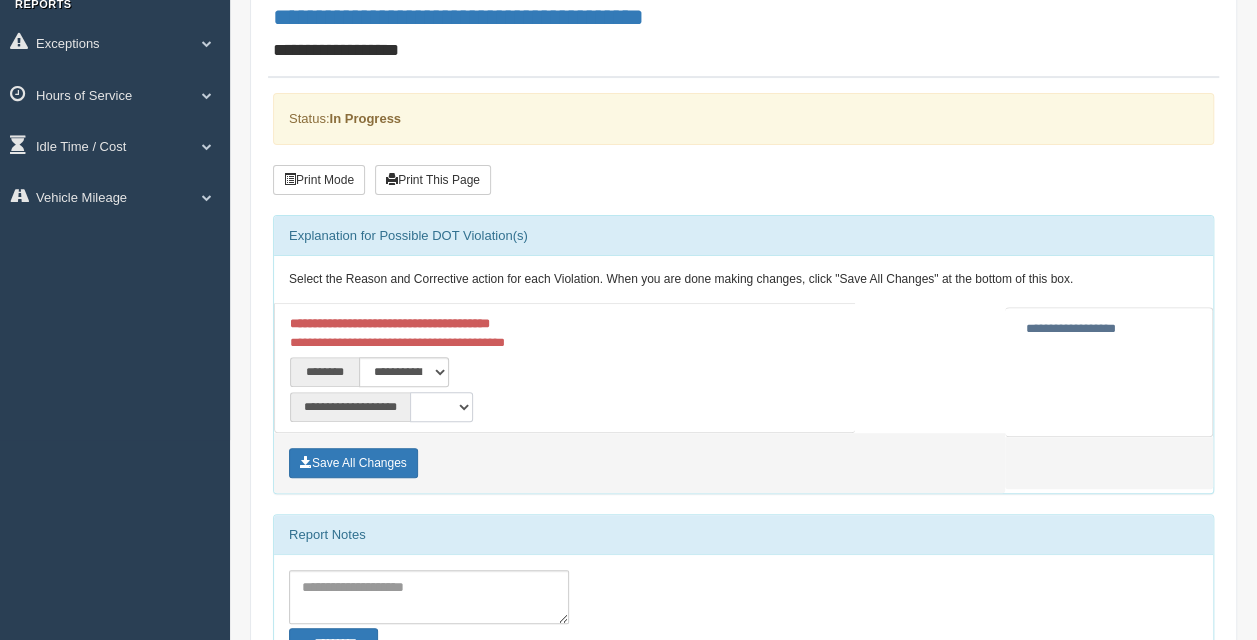 select on "*" 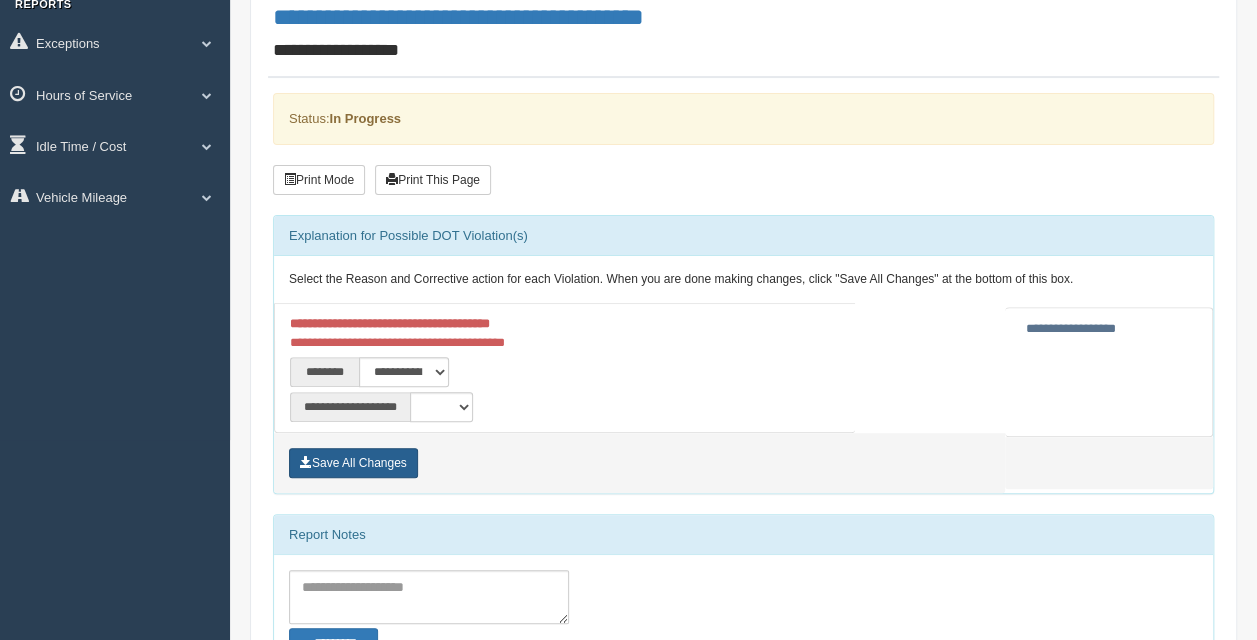click on "Save All Changes" at bounding box center [353, 463] 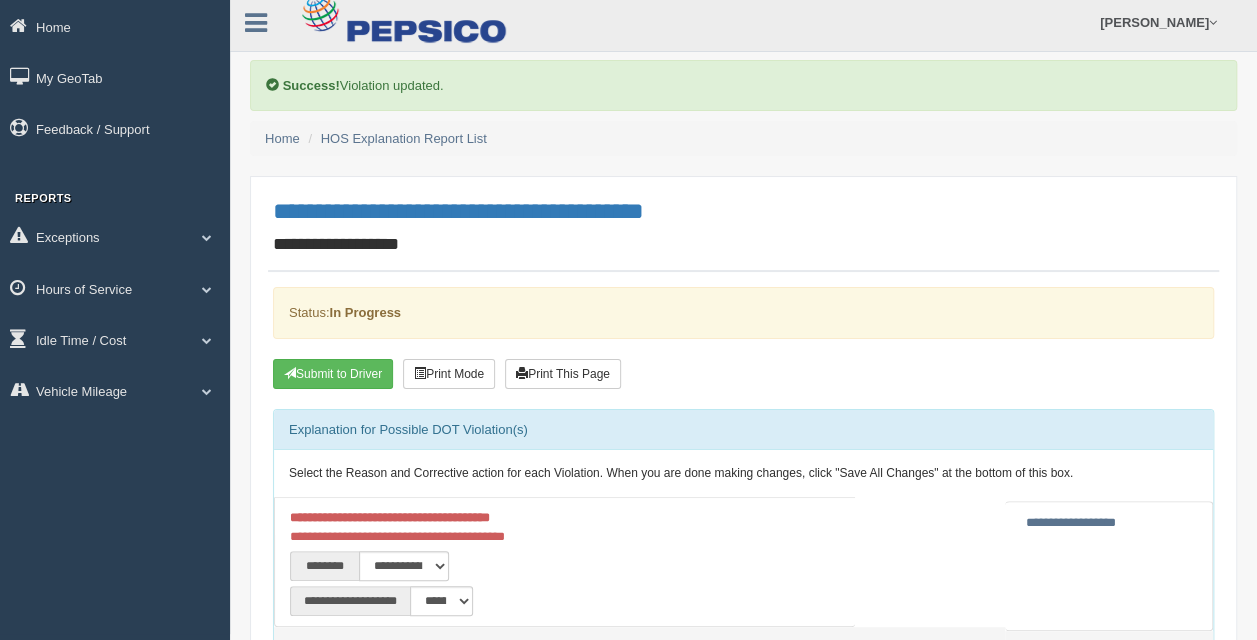 scroll, scrollTop: 0, scrollLeft: 0, axis: both 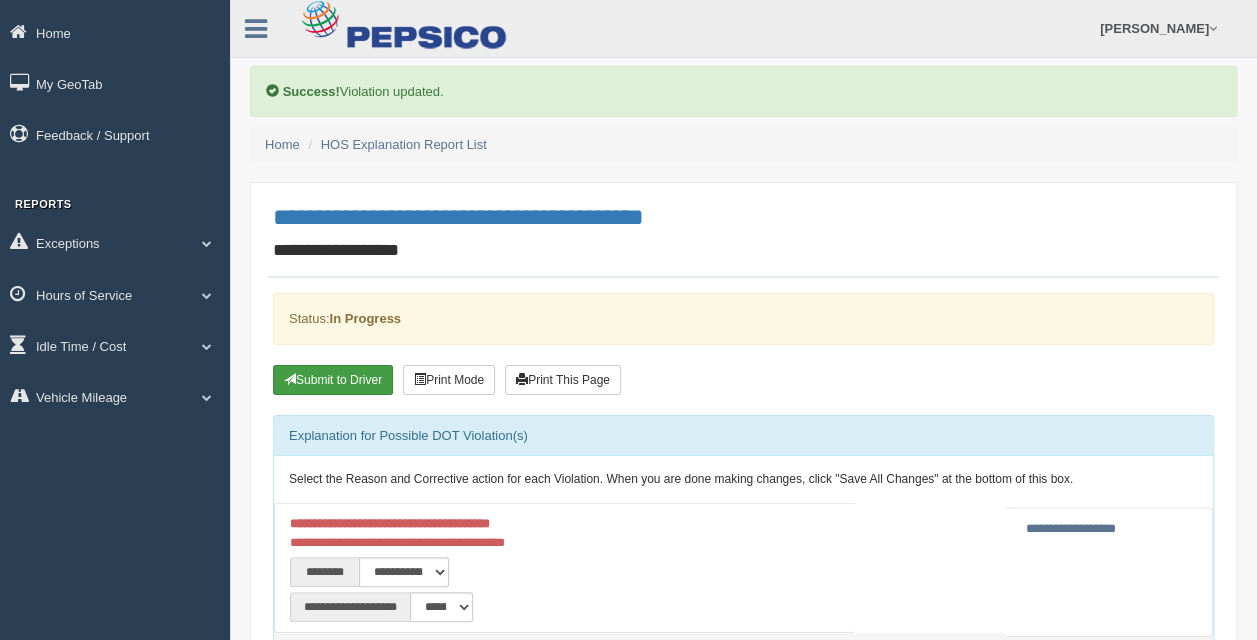 click on "Submit to Driver" at bounding box center (333, 380) 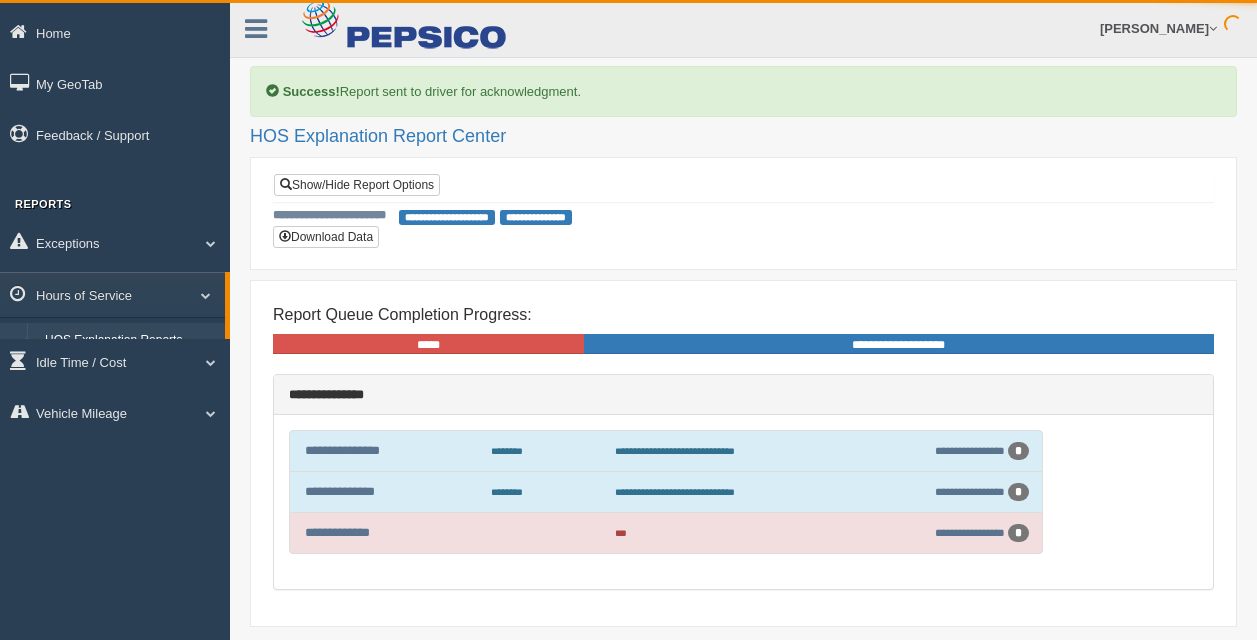 scroll, scrollTop: 0, scrollLeft: 0, axis: both 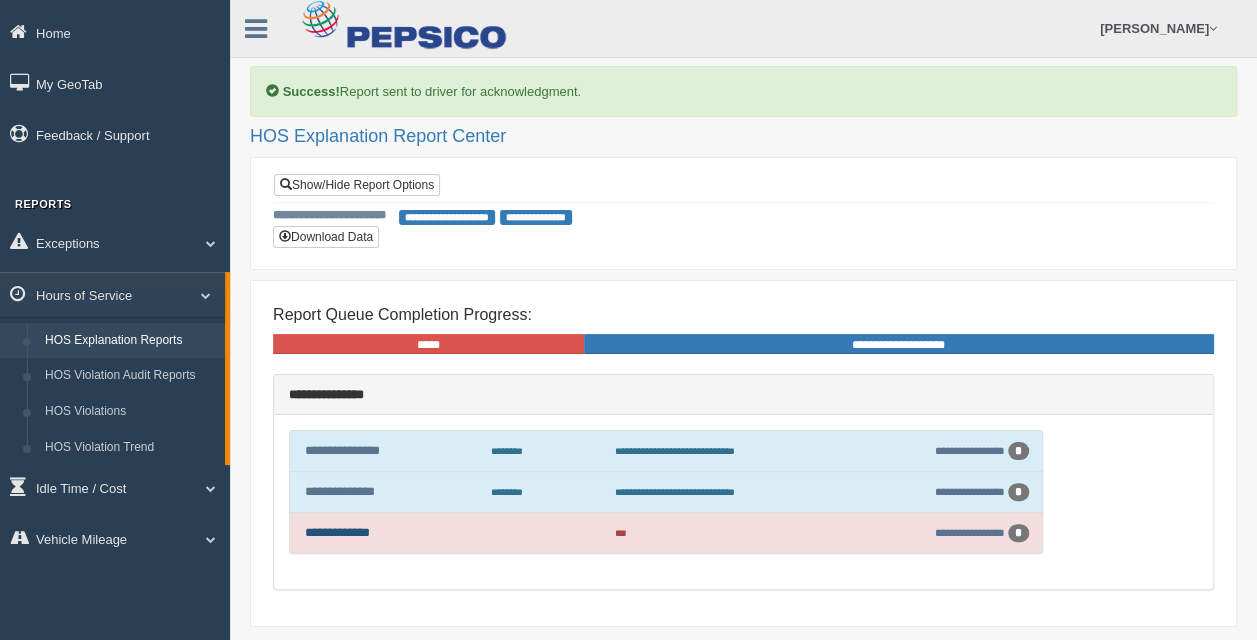 click on "**********" at bounding box center [337, 532] 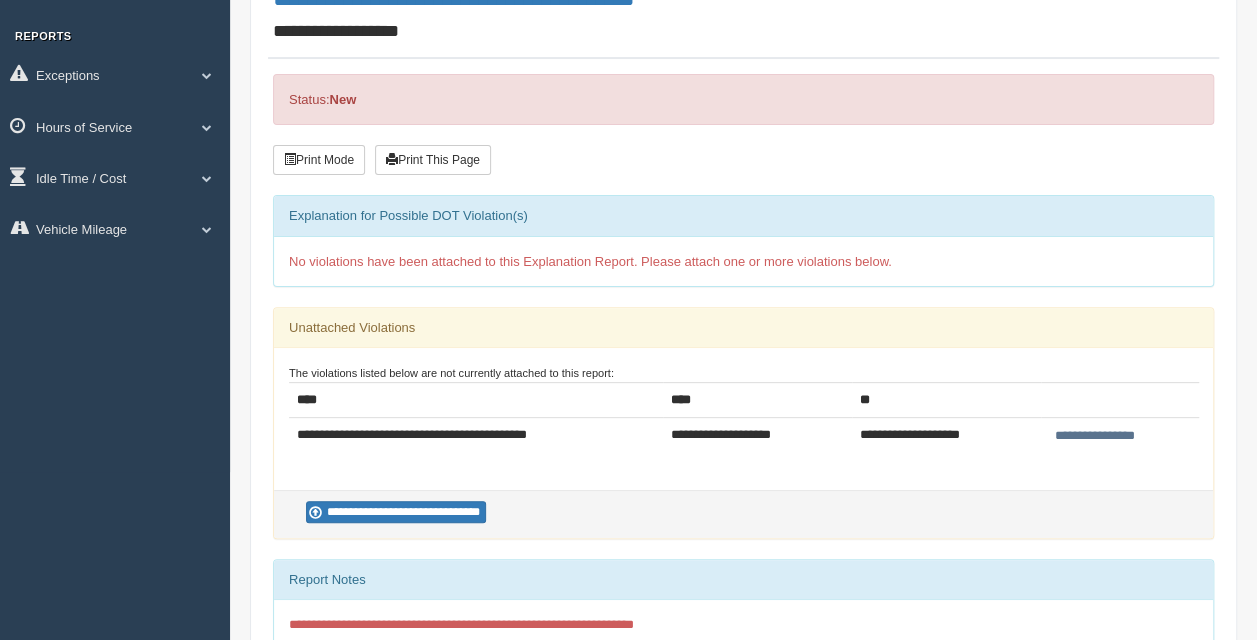 scroll, scrollTop: 300, scrollLeft: 0, axis: vertical 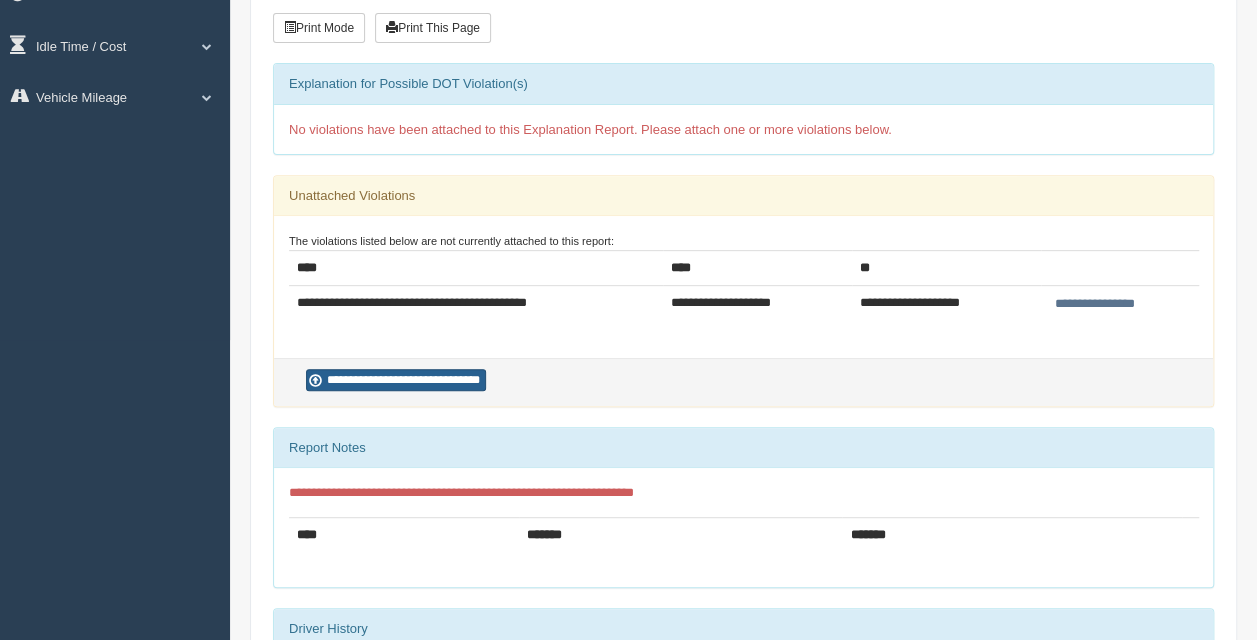 click on "**********" at bounding box center [396, 380] 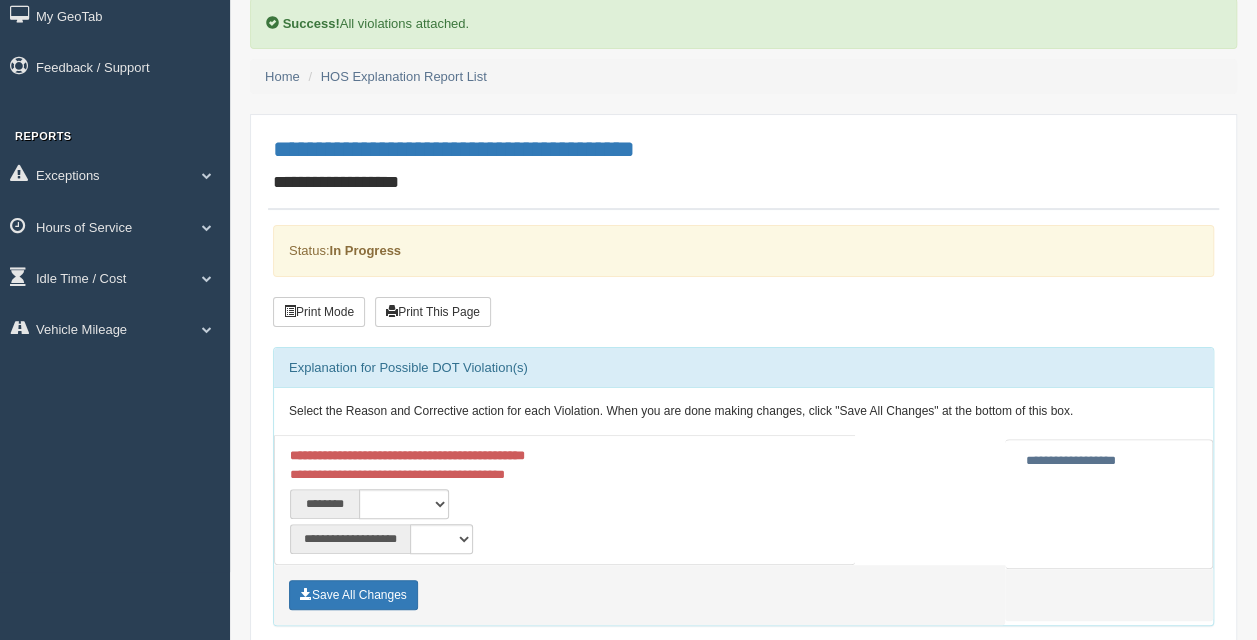 scroll, scrollTop: 100, scrollLeft: 0, axis: vertical 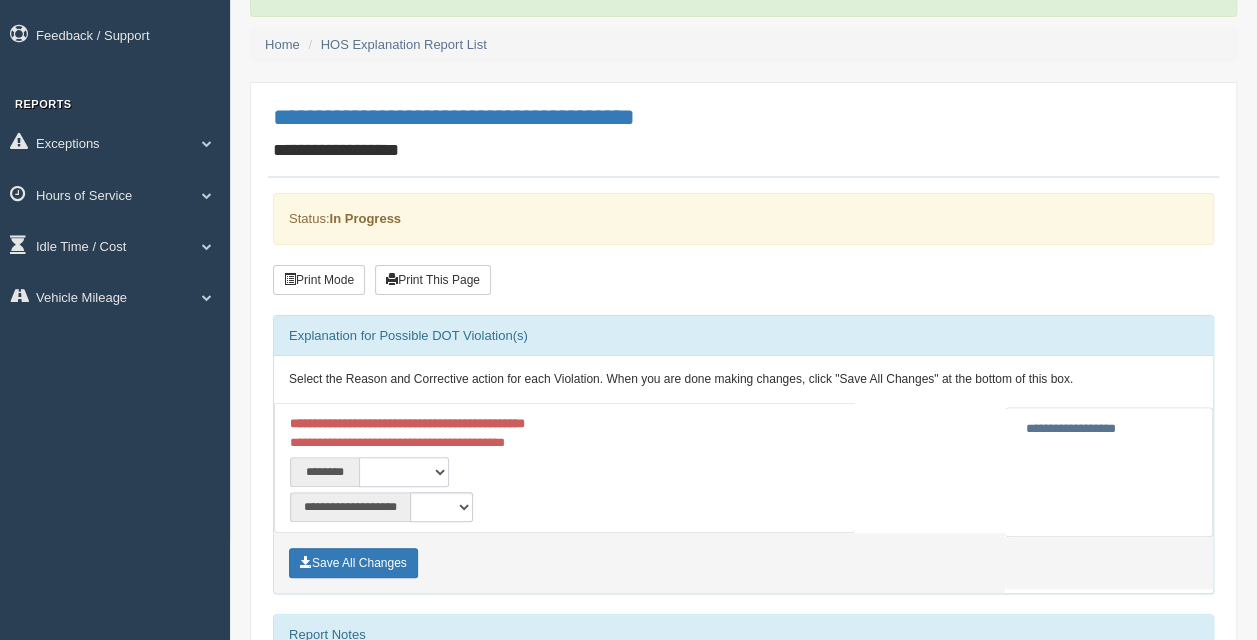click on "**********" at bounding box center [404, 472] 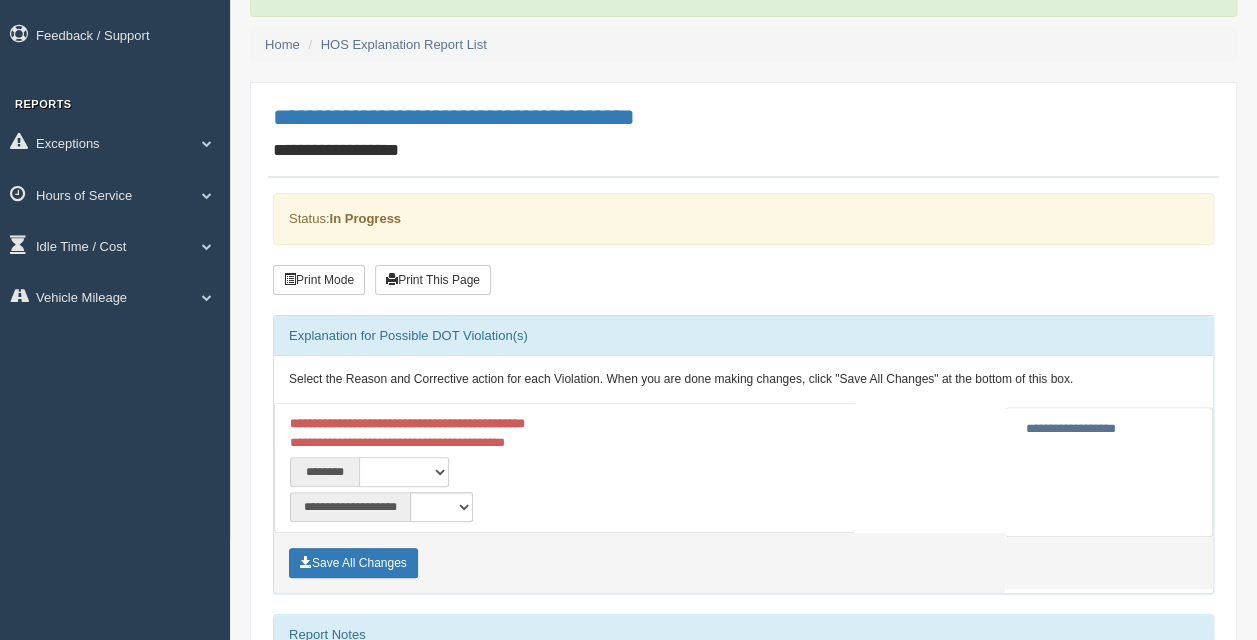 select on "***" 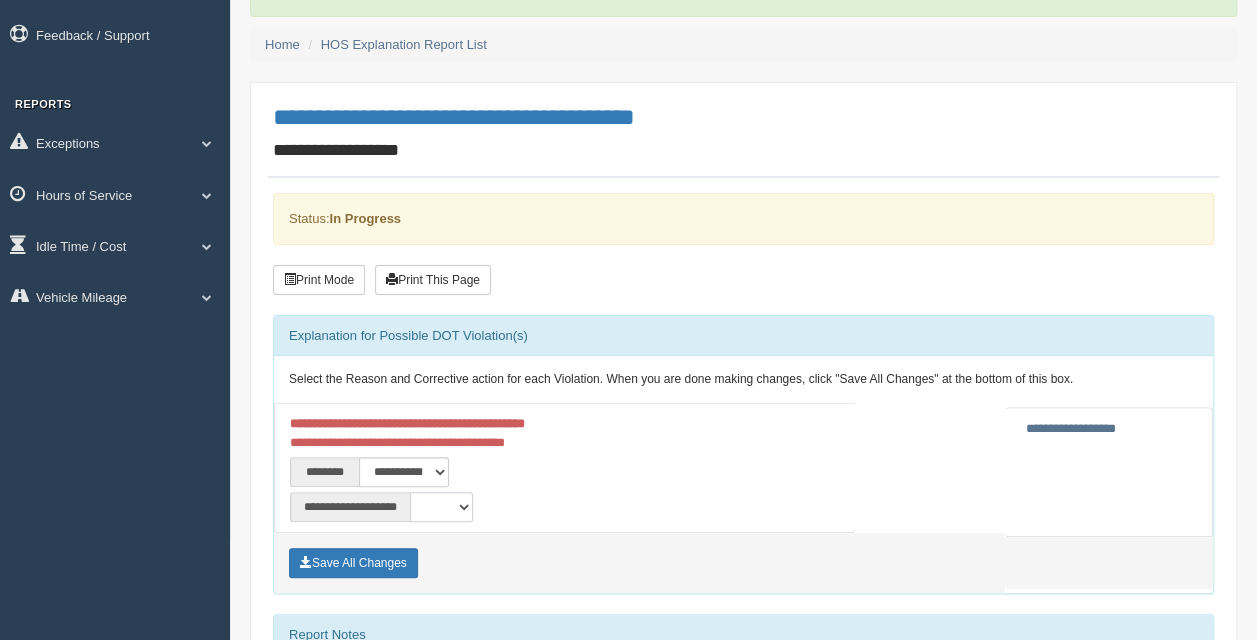 click on "**********" at bounding box center [441, 507] 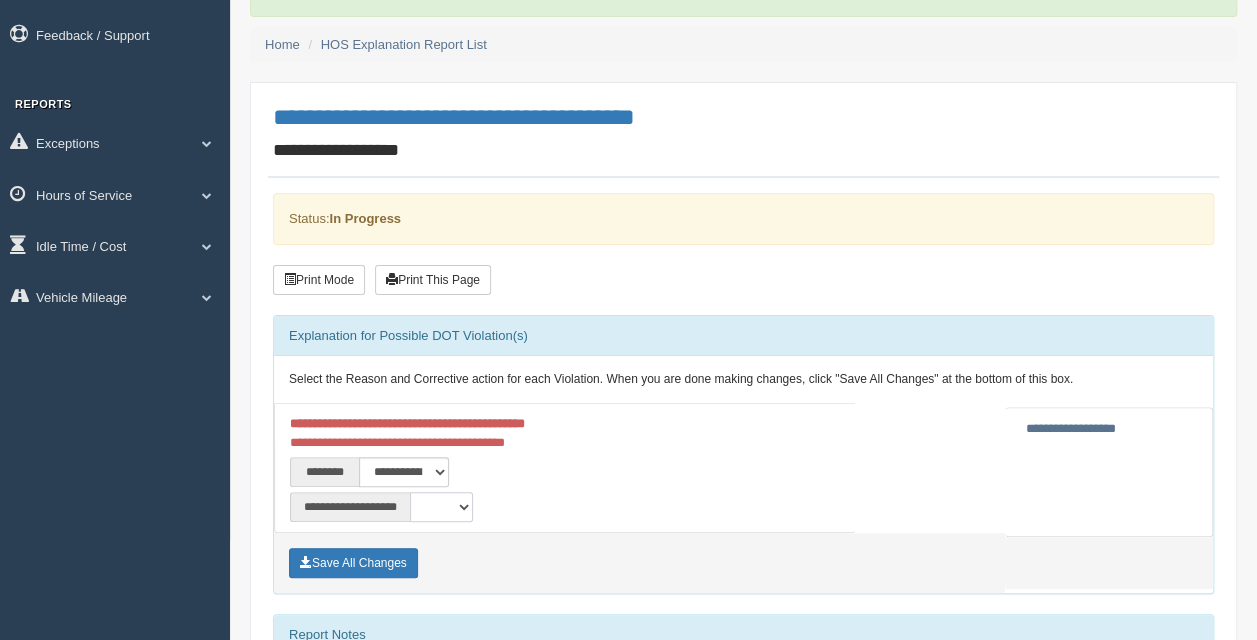 select on "*" 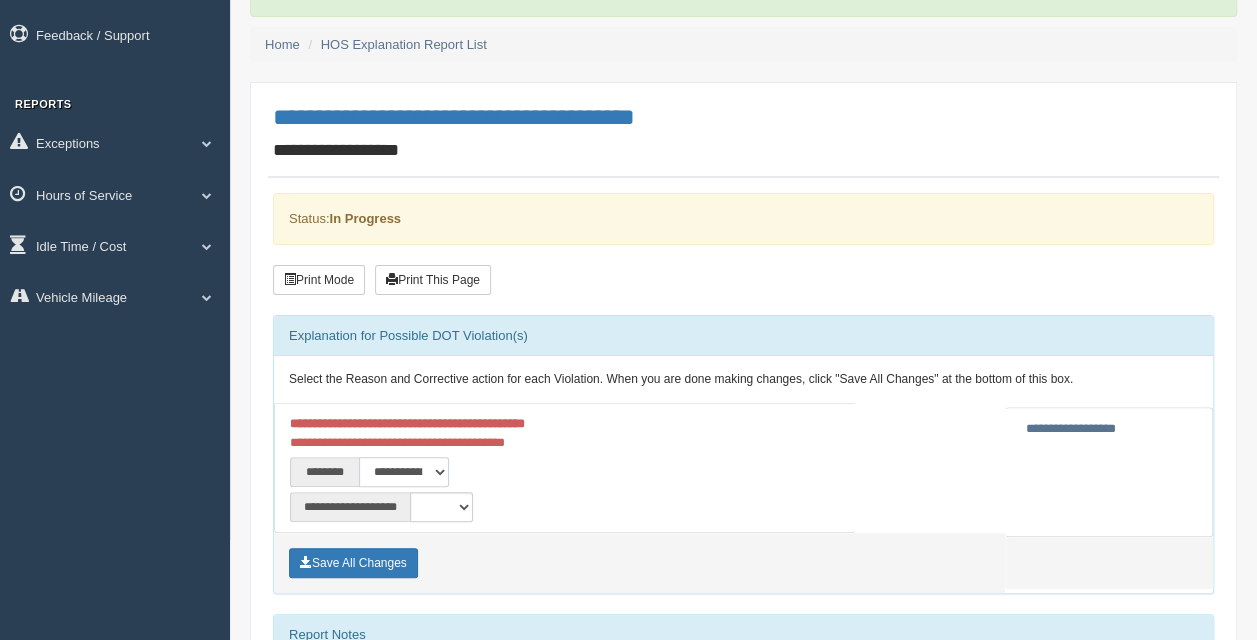 click on "**********" at bounding box center [404, 472] 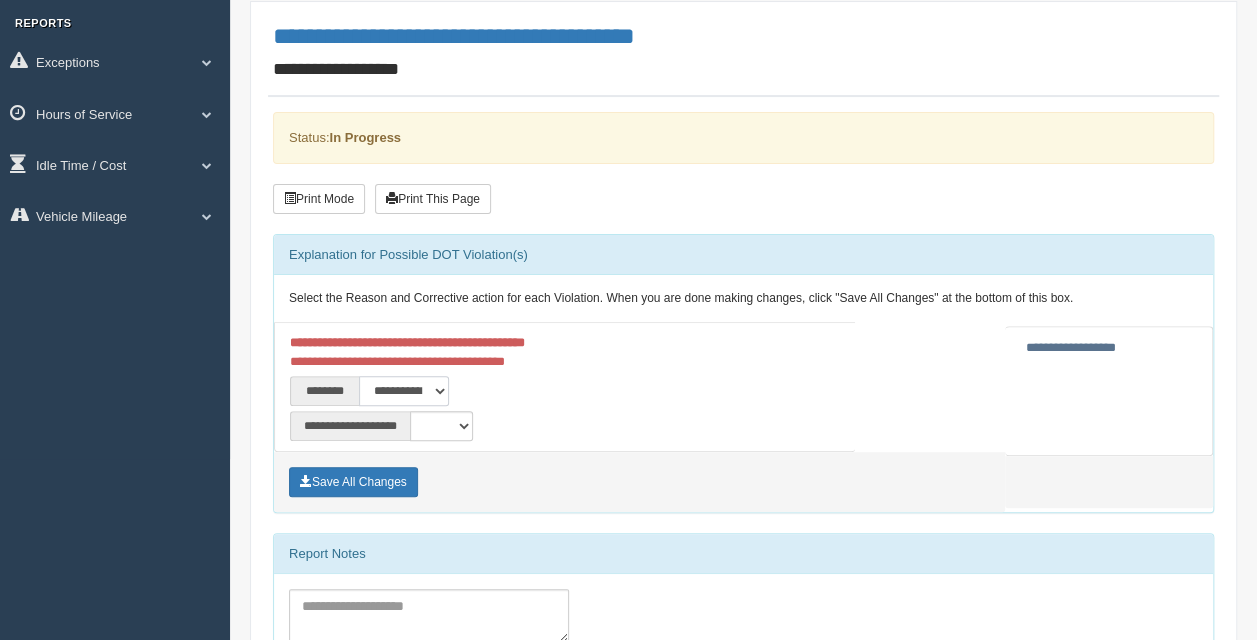 scroll, scrollTop: 200, scrollLeft: 0, axis: vertical 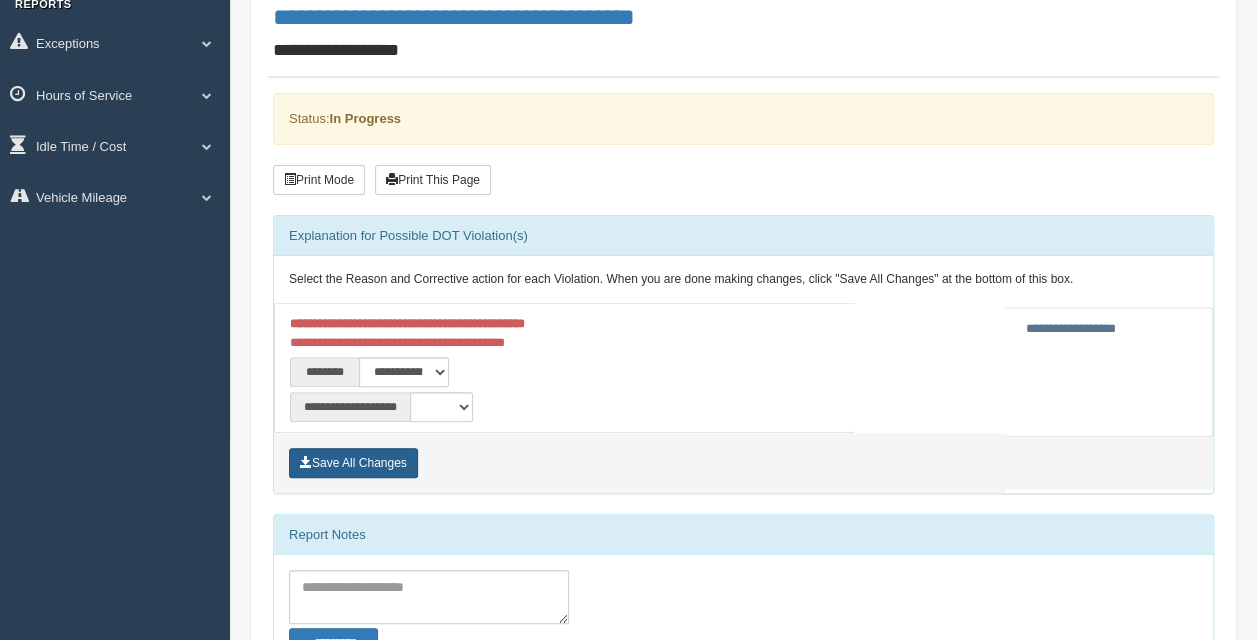 click on "Save All Changes" at bounding box center [353, 463] 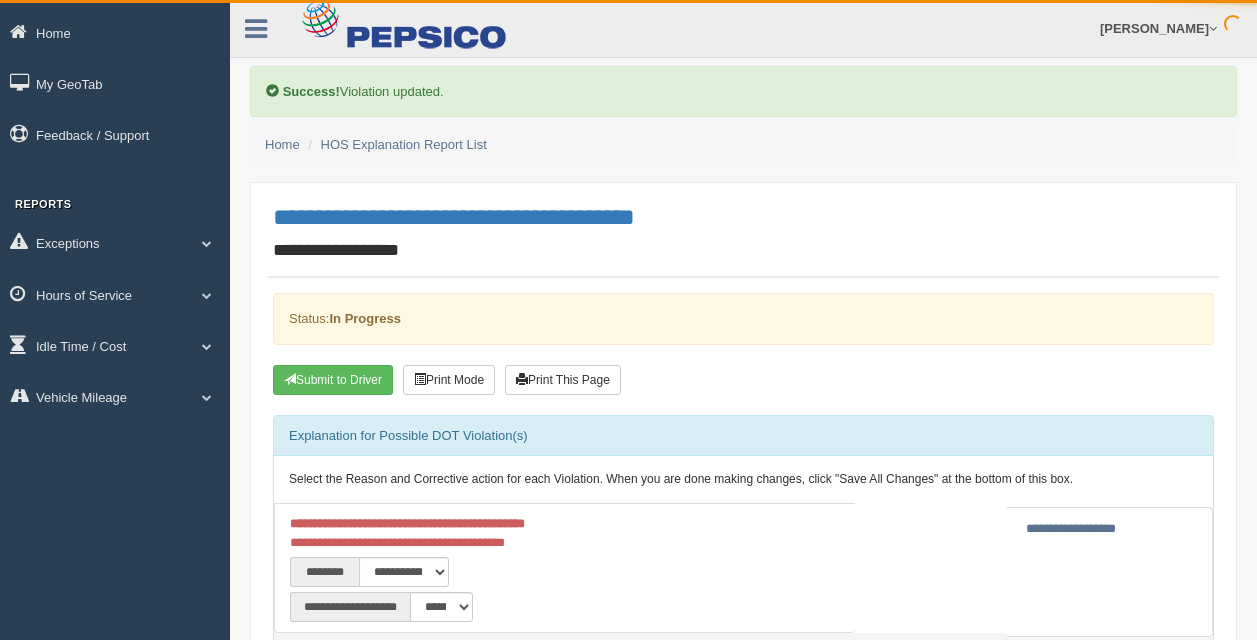 scroll, scrollTop: 0, scrollLeft: 0, axis: both 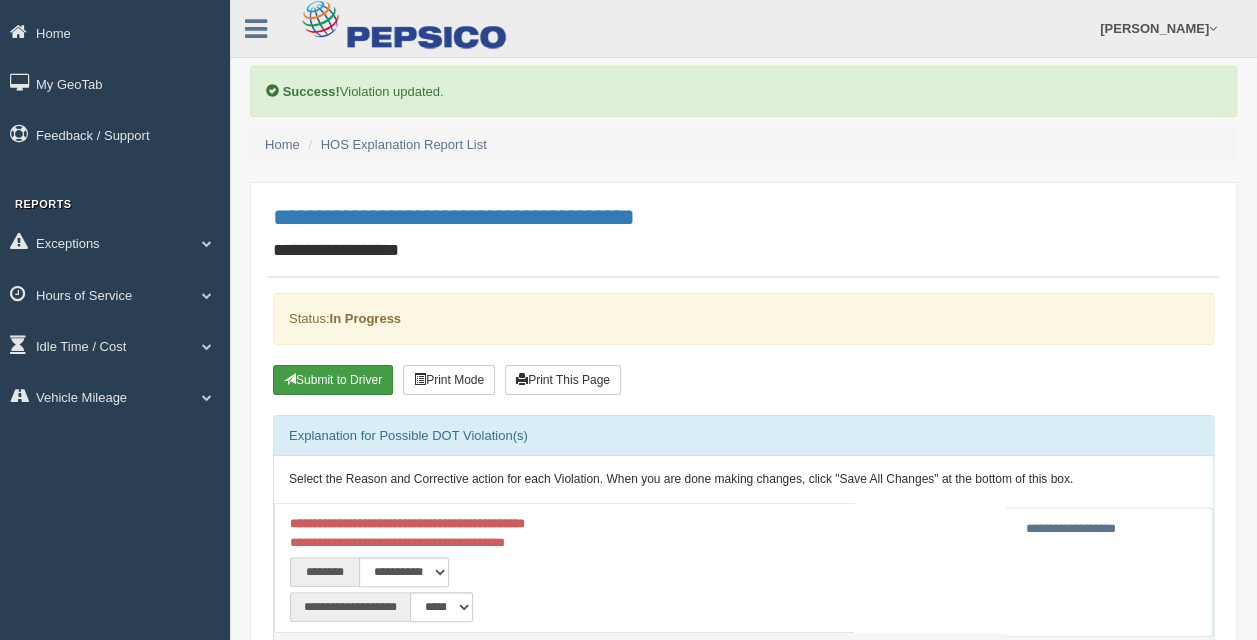 click on "Submit to Driver" at bounding box center (333, 380) 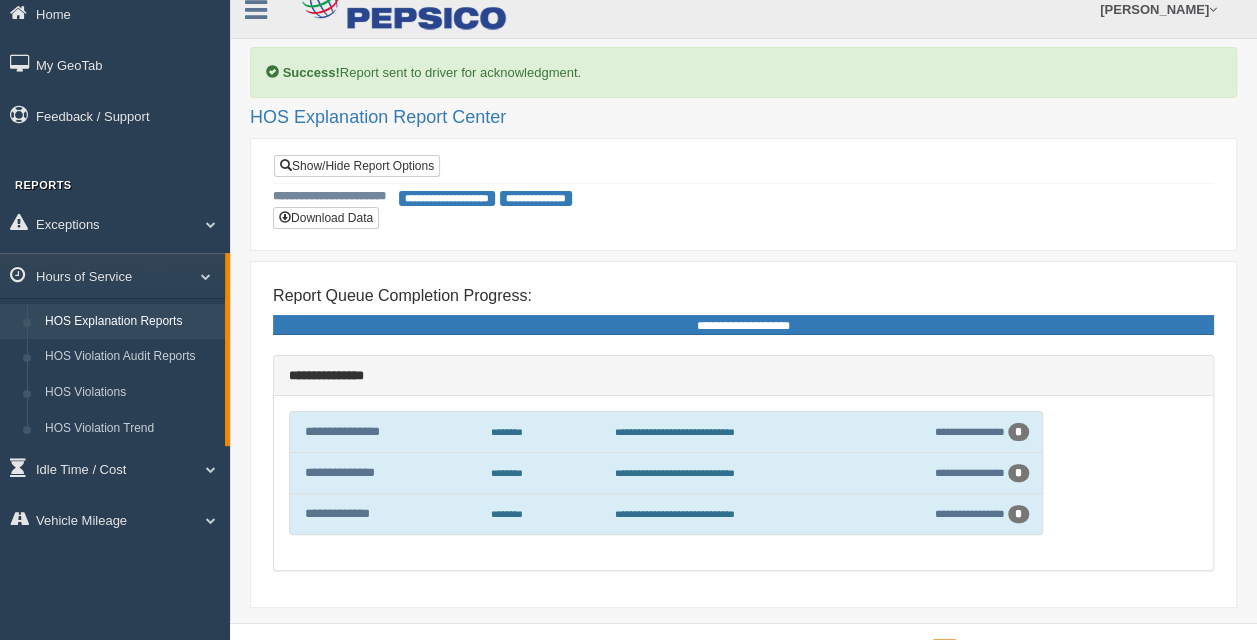 scroll, scrollTop: 0, scrollLeft: 0, axis: both 